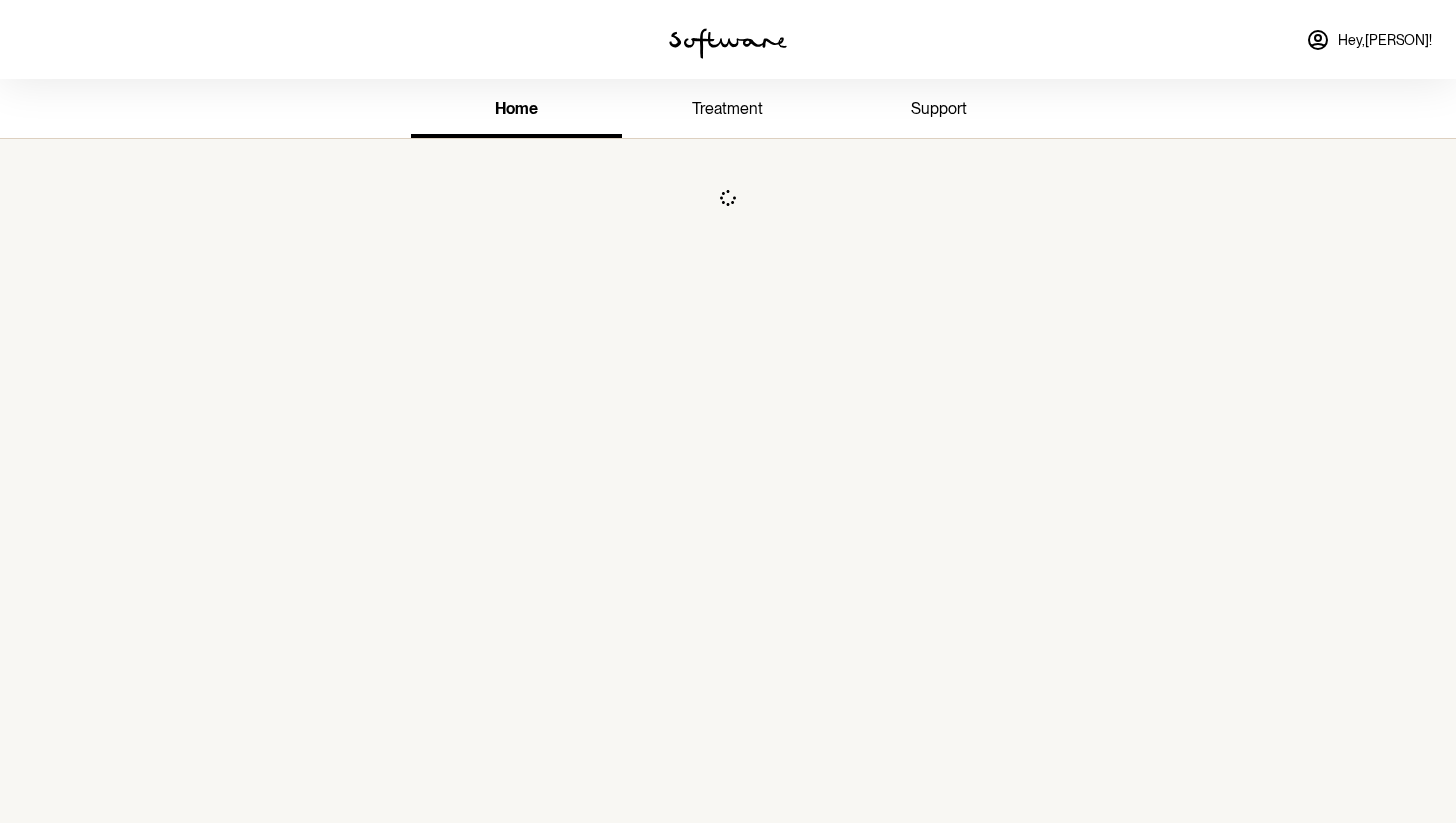 scroll, scrollTop: 0, scrollLeft: 0, axis: both 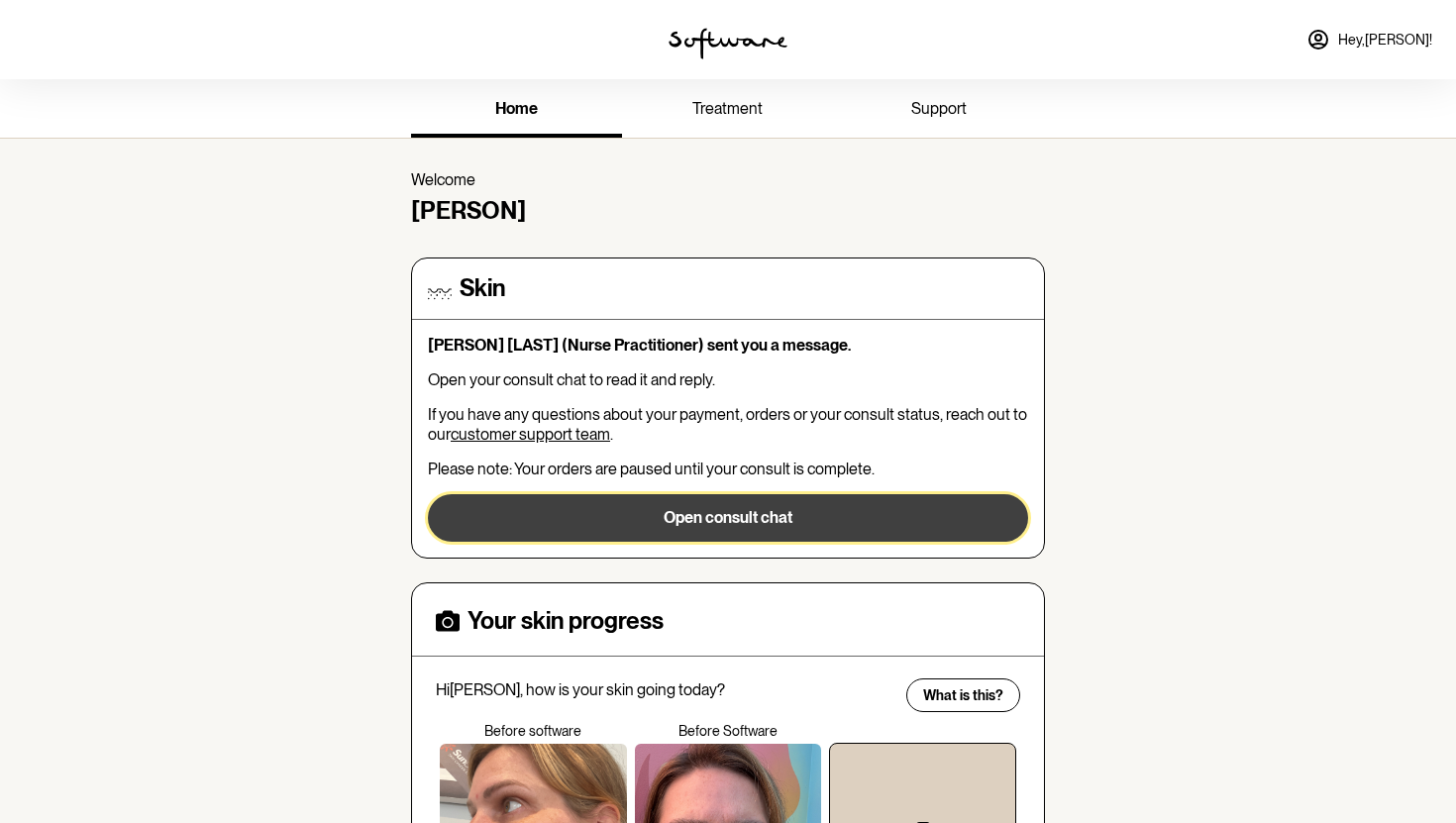 click on "Open consult chat" at bounding box center (728, 518) 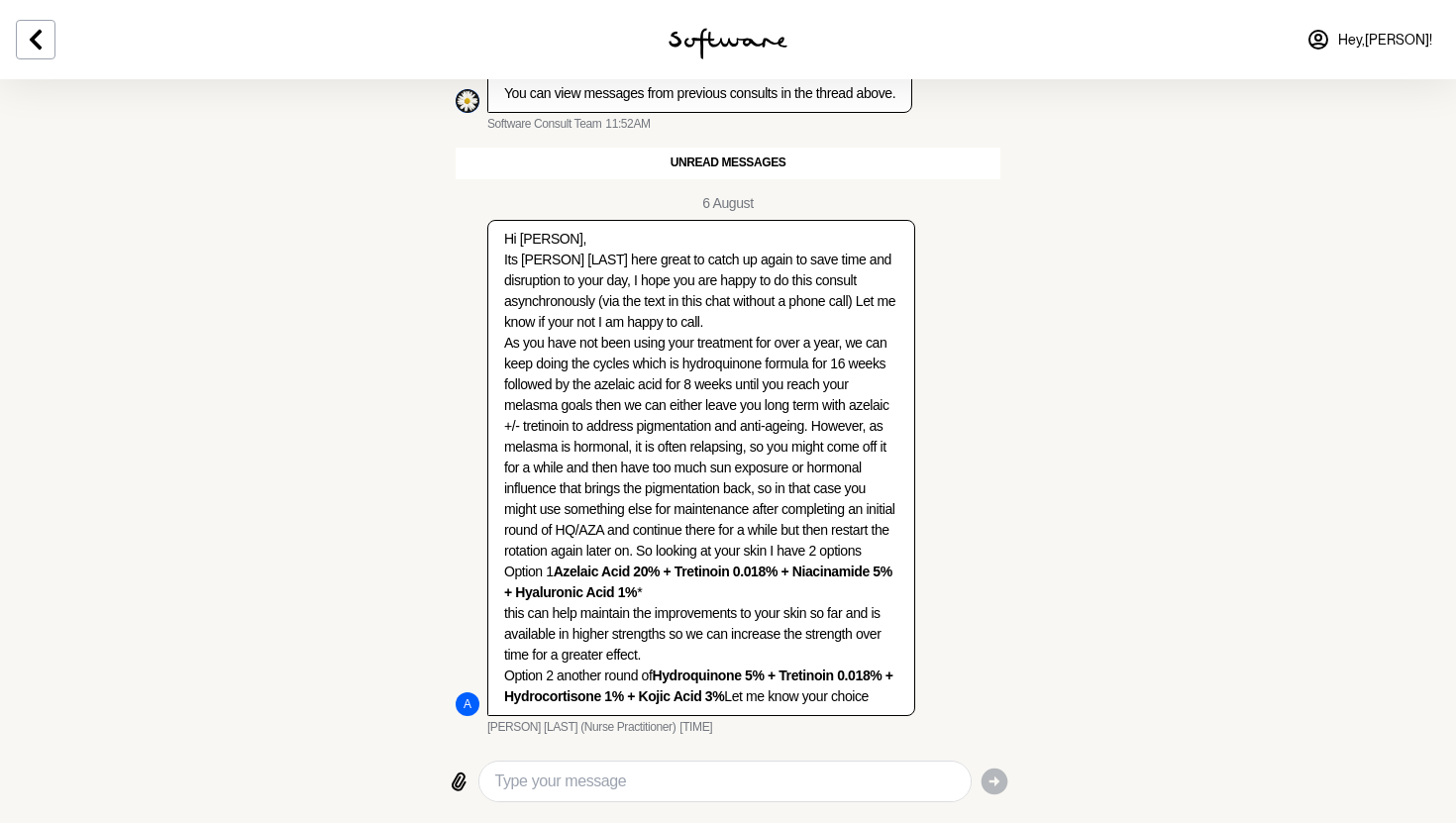 scroll, scrollTop: 1620, scrollLeft: 0, axis: vertical 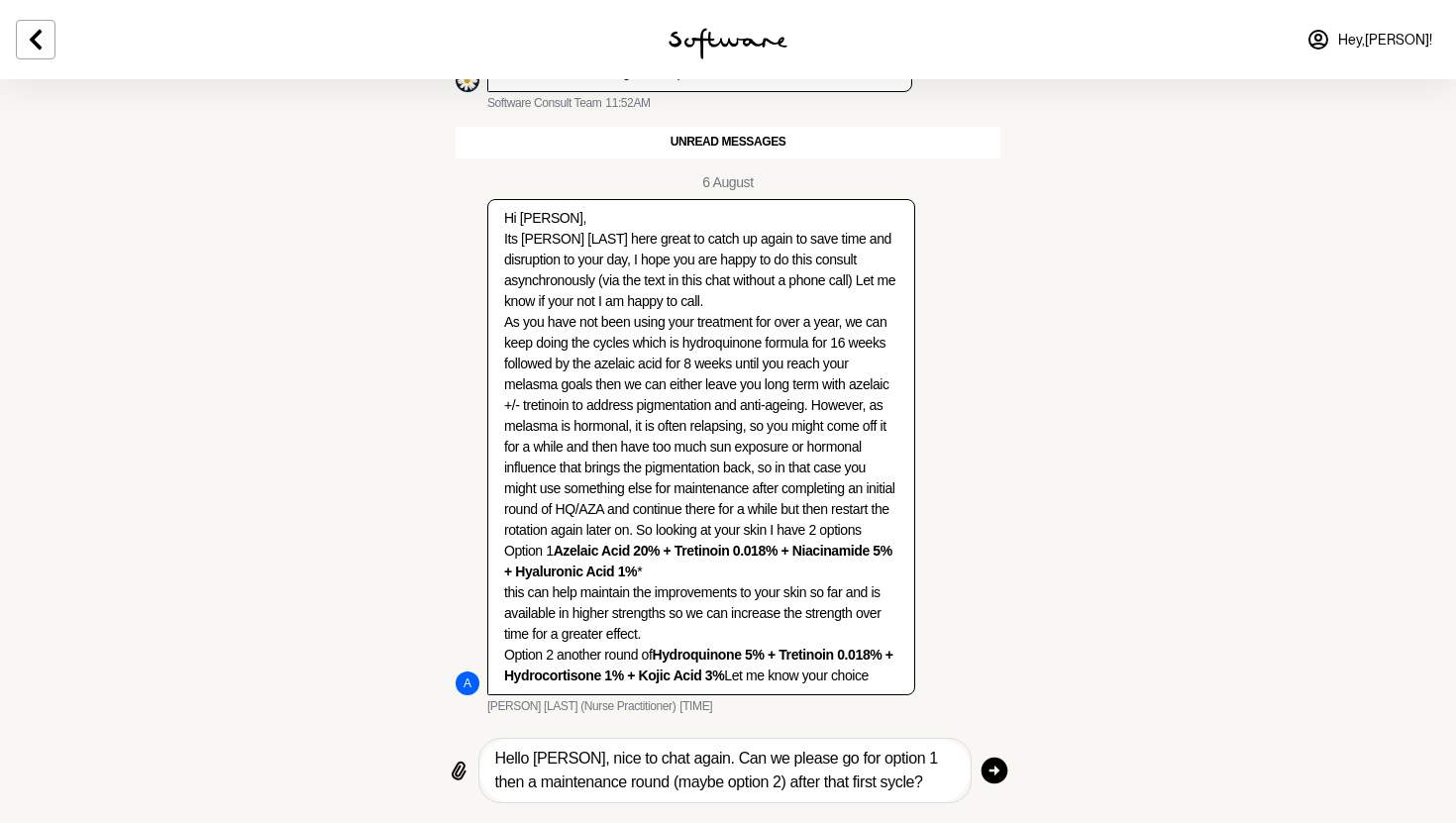 click on "Hello [PERSON], nice to chat again. Can we please go for option 1 then a maintenance round (maybe option 2) after that first sycle?" at bounding box center (725, 771) 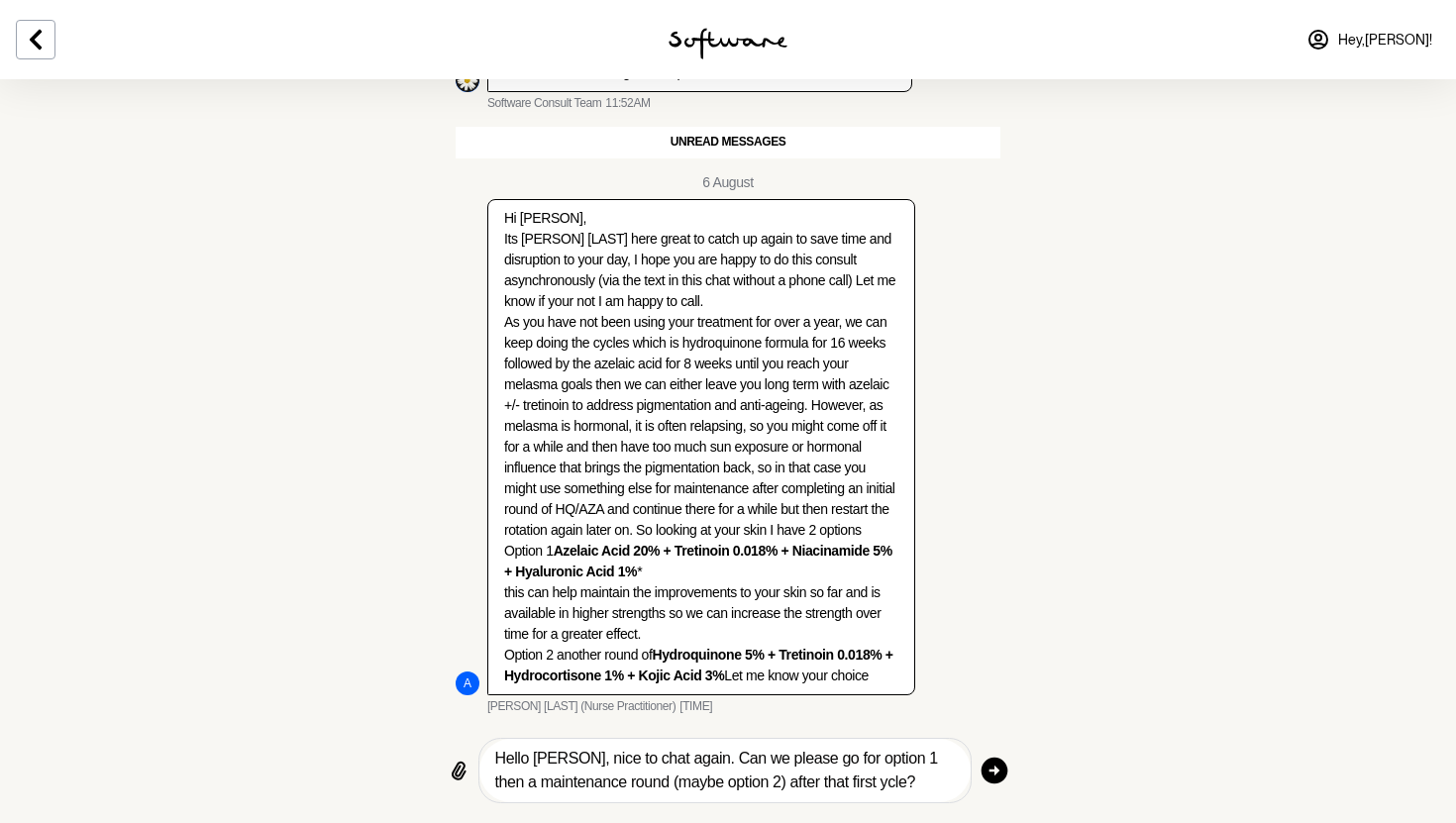 type on "Hello [PERSON], nice to chat again. Can we please go for option 1 then a maintenance round (maybe option 2) after that first cycle?" 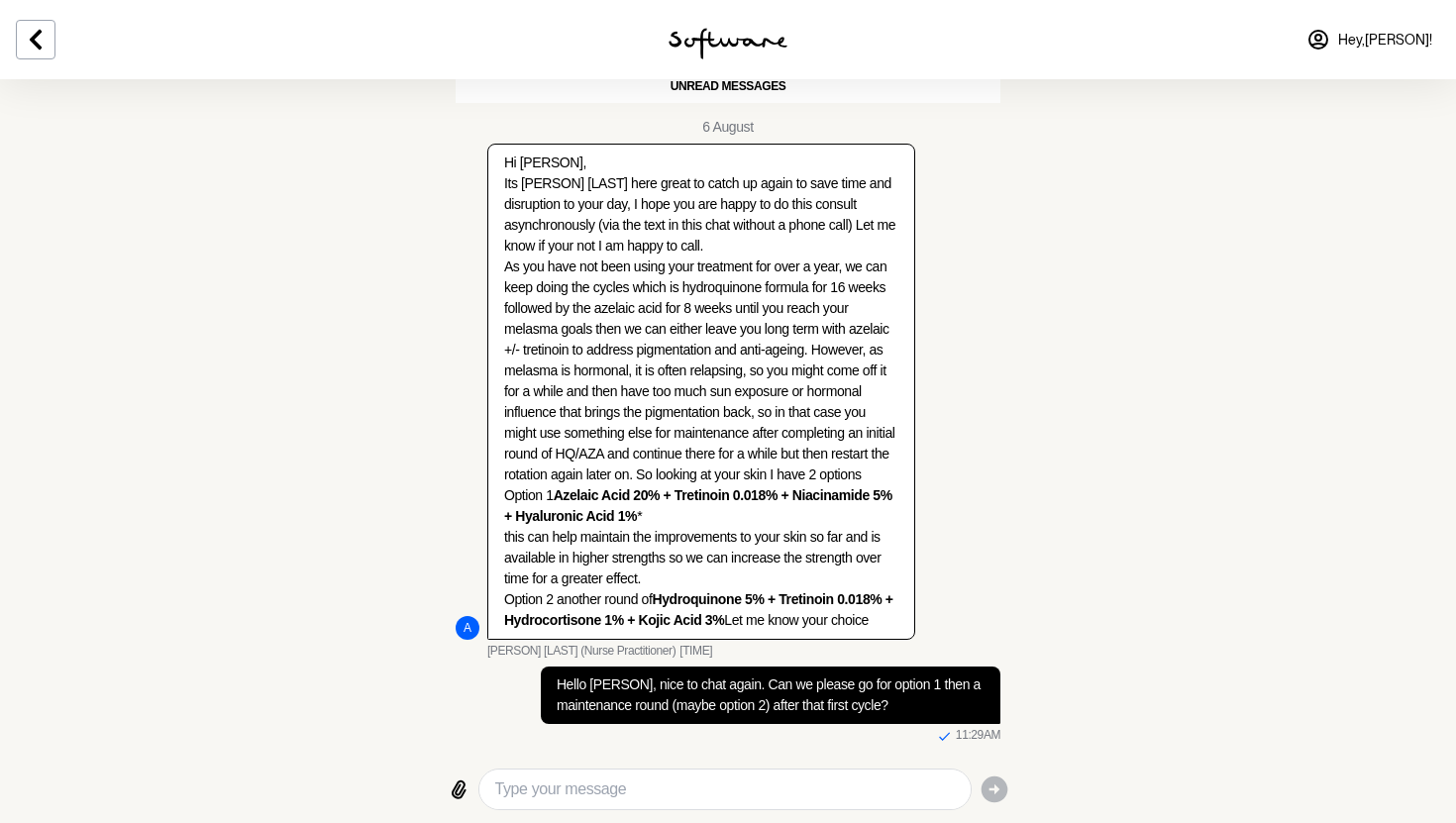 scroll, scrollTop: 1705, scrollLeft: 0, axis: vertical 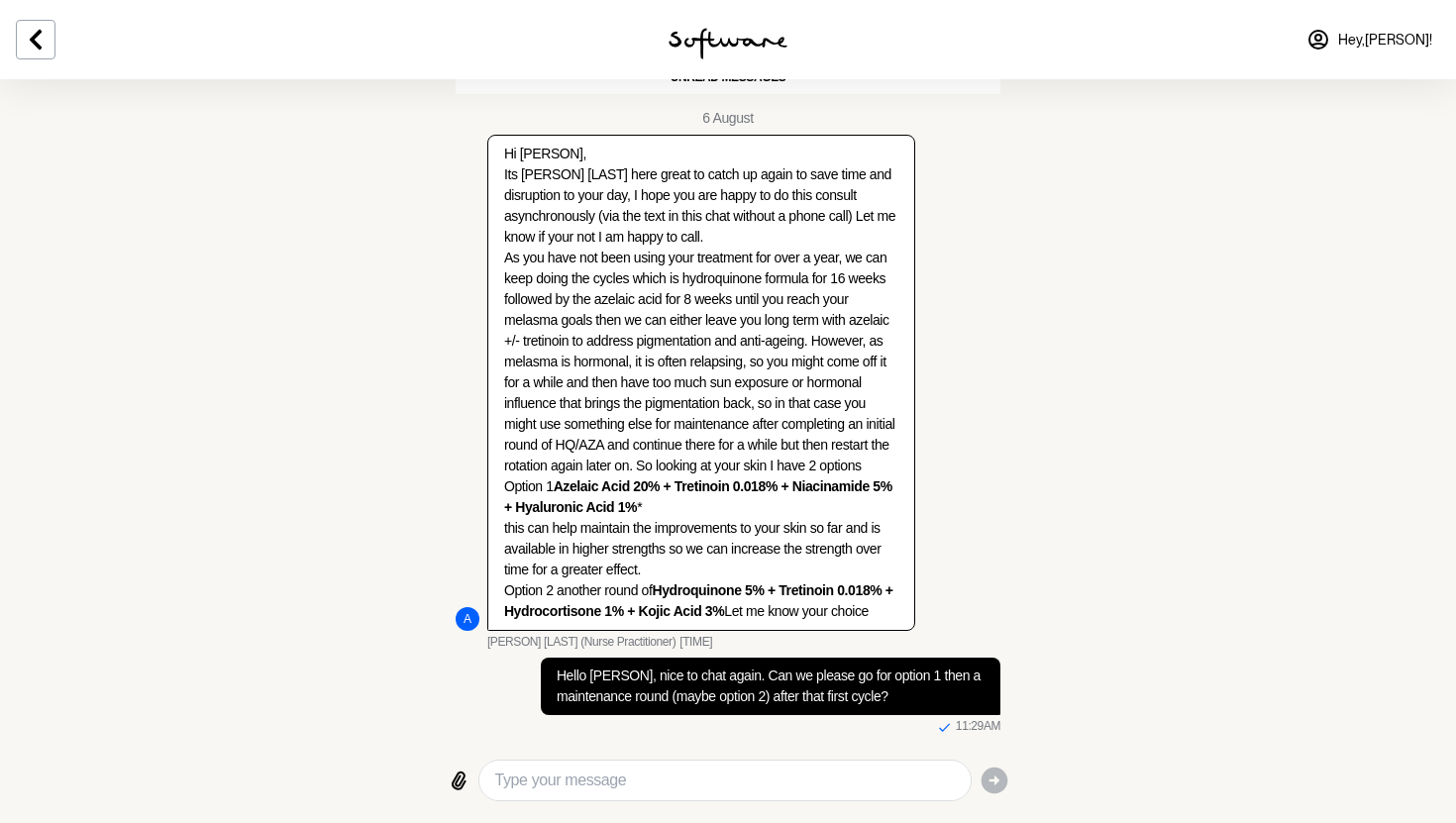 click at bounding box center (725, 780) 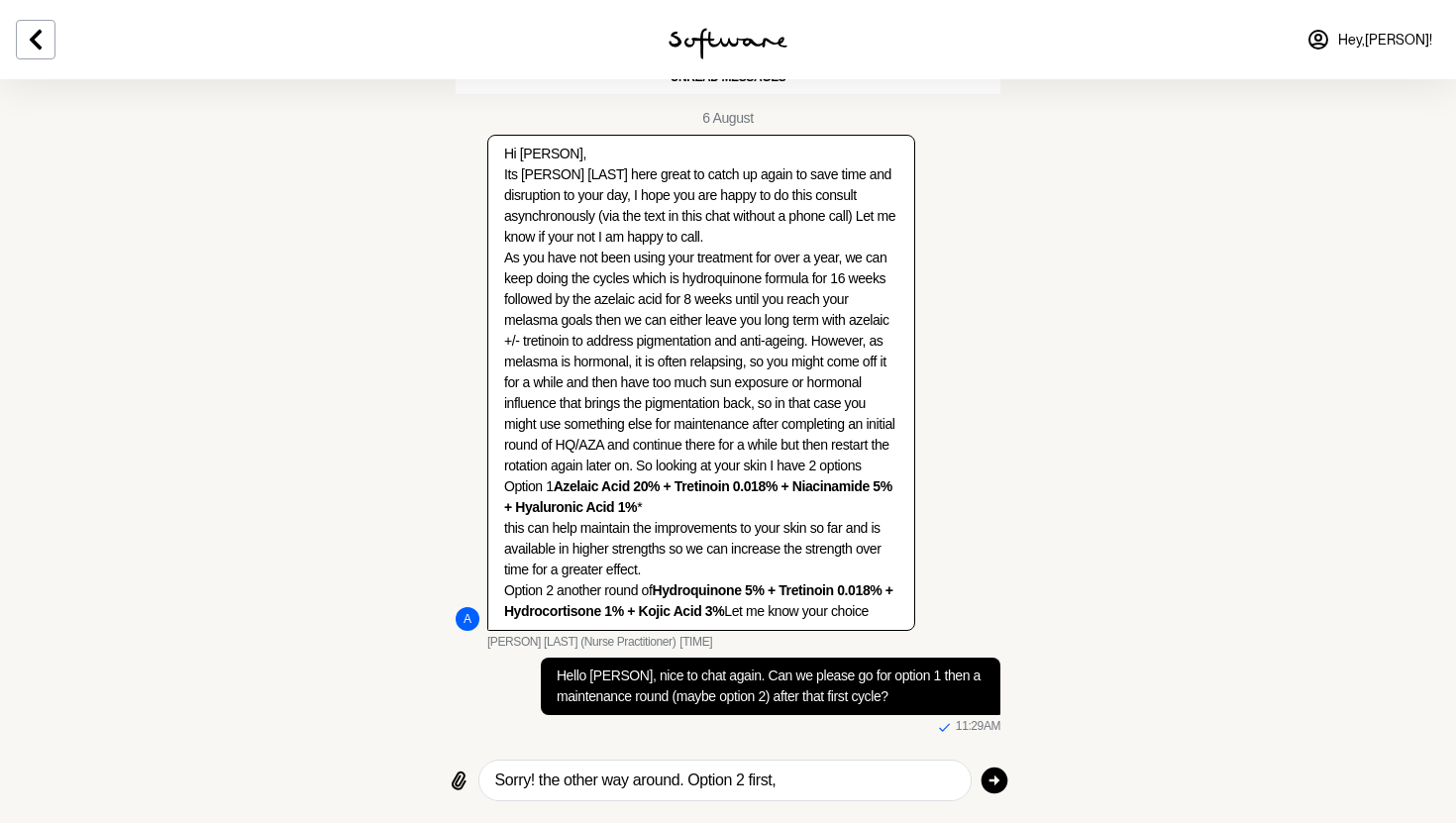 type on "Sorry! the other way around. Option 2 first" 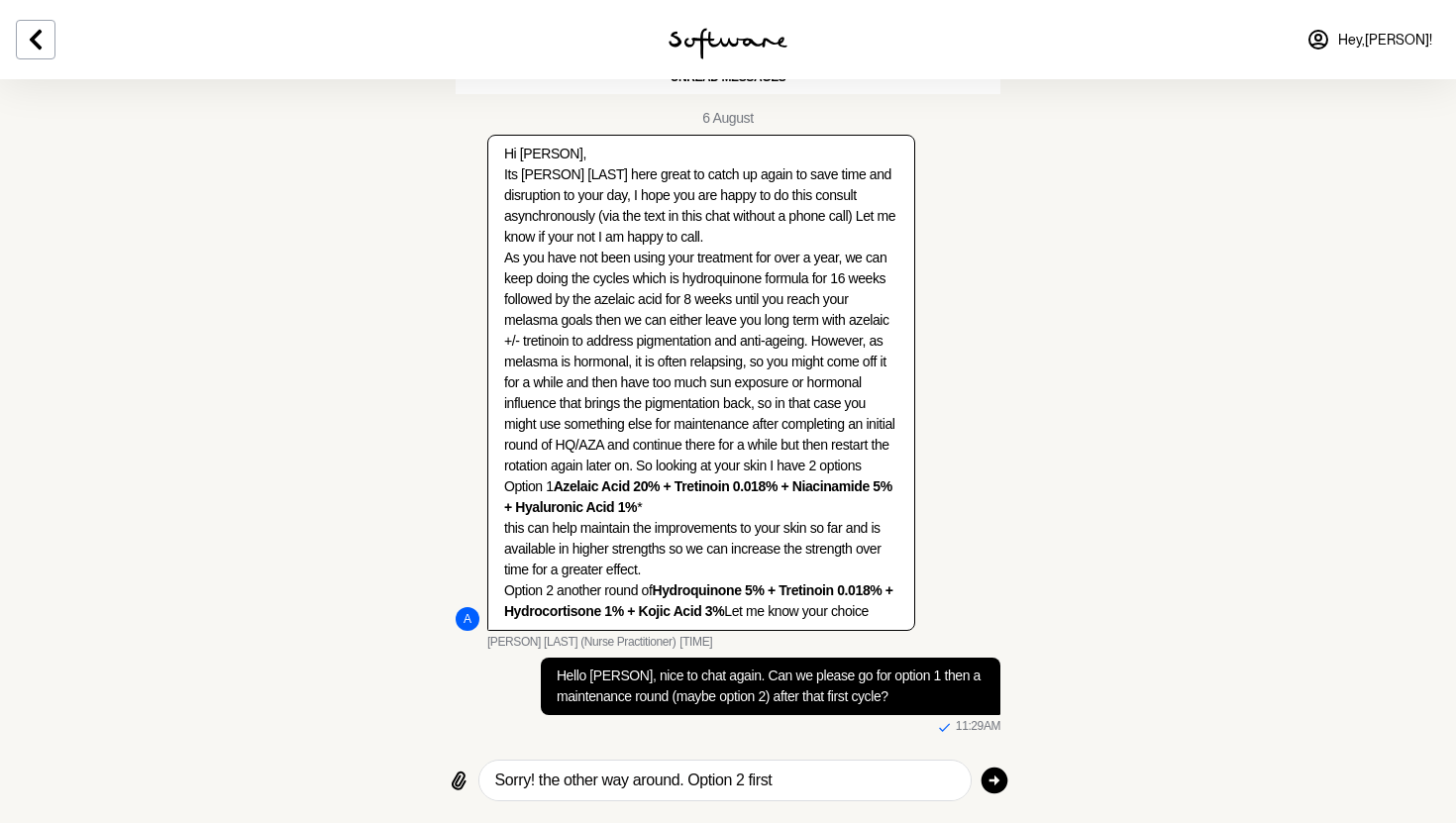 type 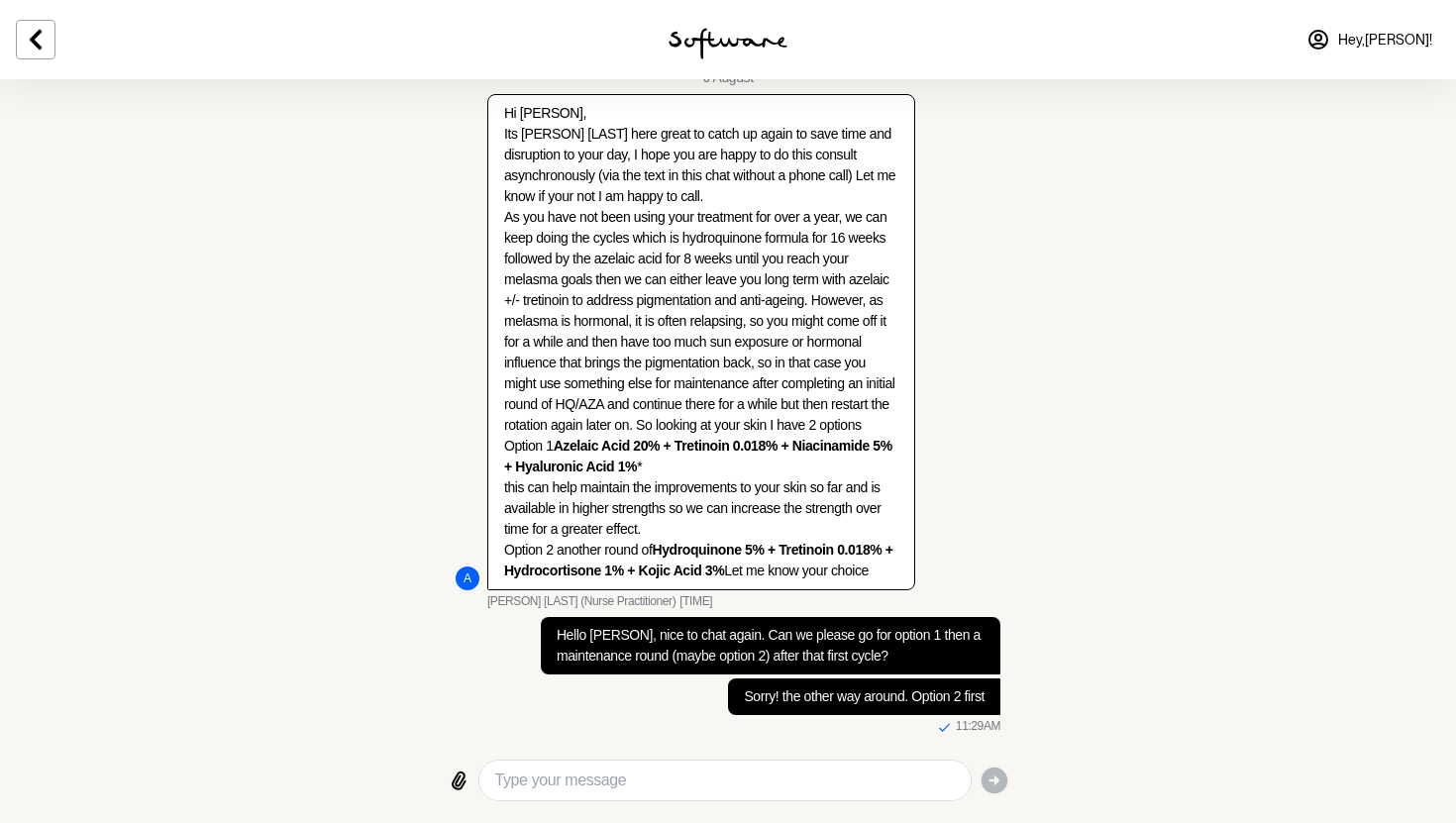 scroll, scrollTop: 1746, scrollLeft: 0, axis: vertical 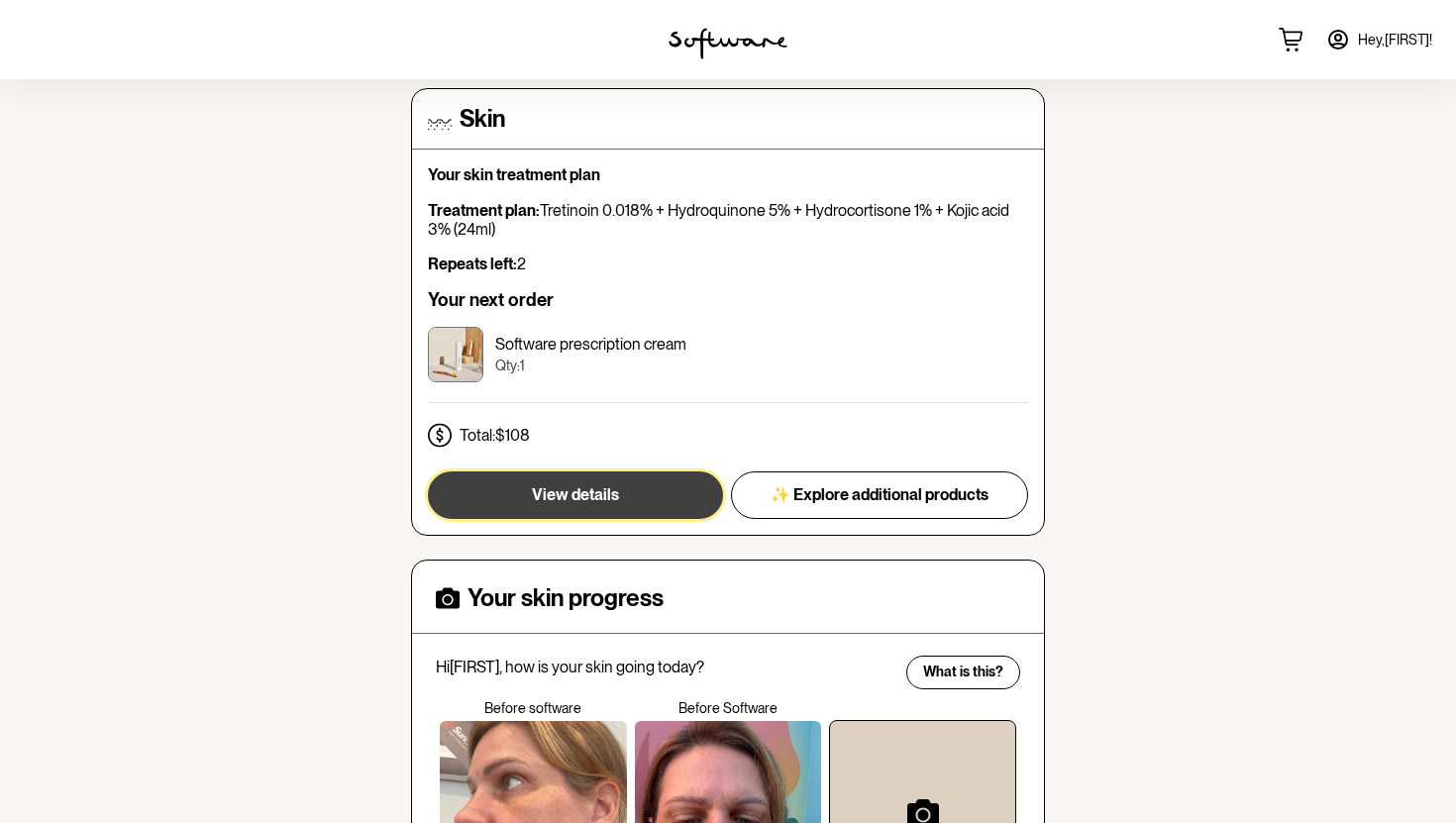 click on "View details" at bounding box center [575, 494] 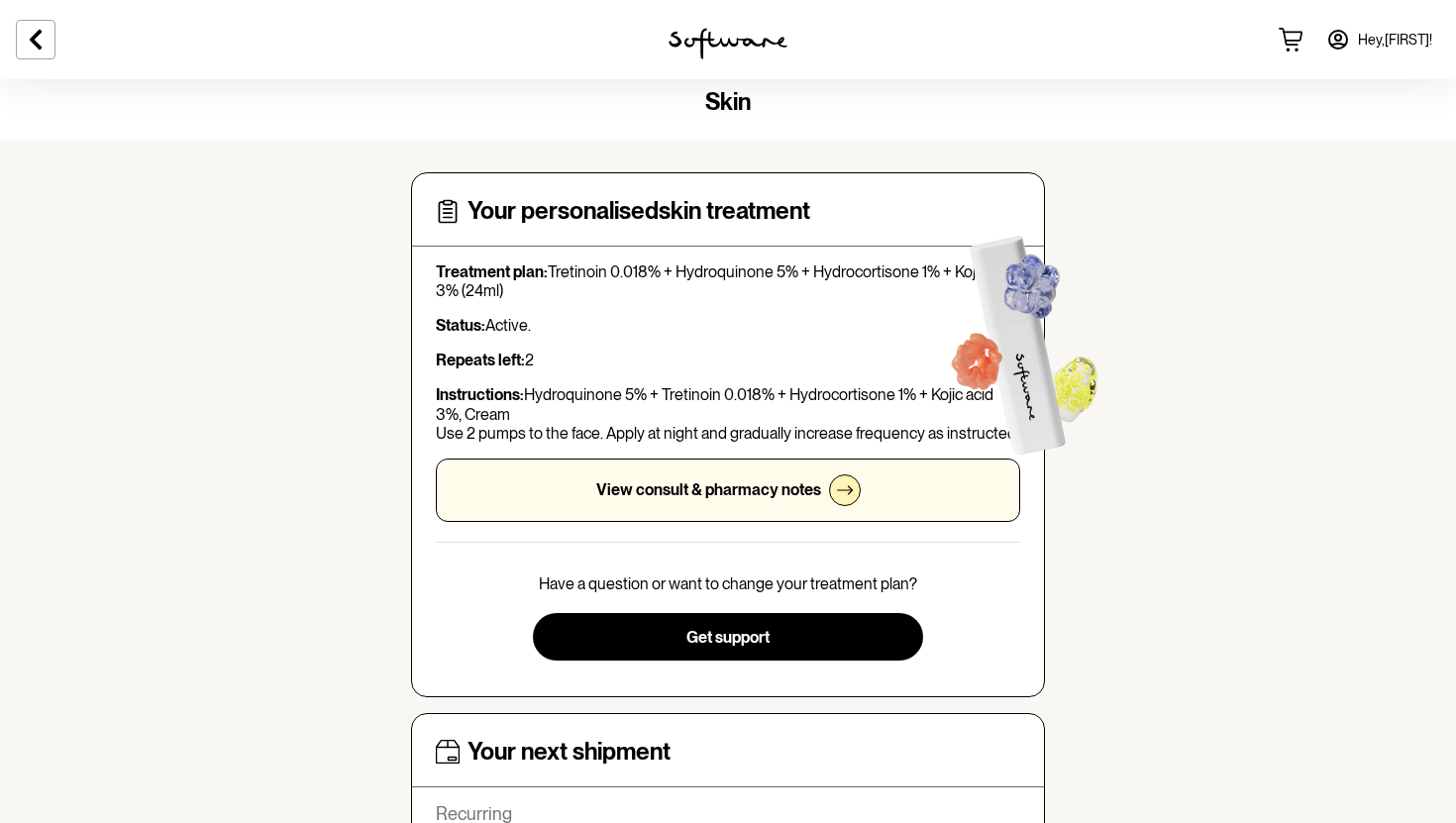 scroll, scrollTop: 0, scrollLeft: 0, axis: both 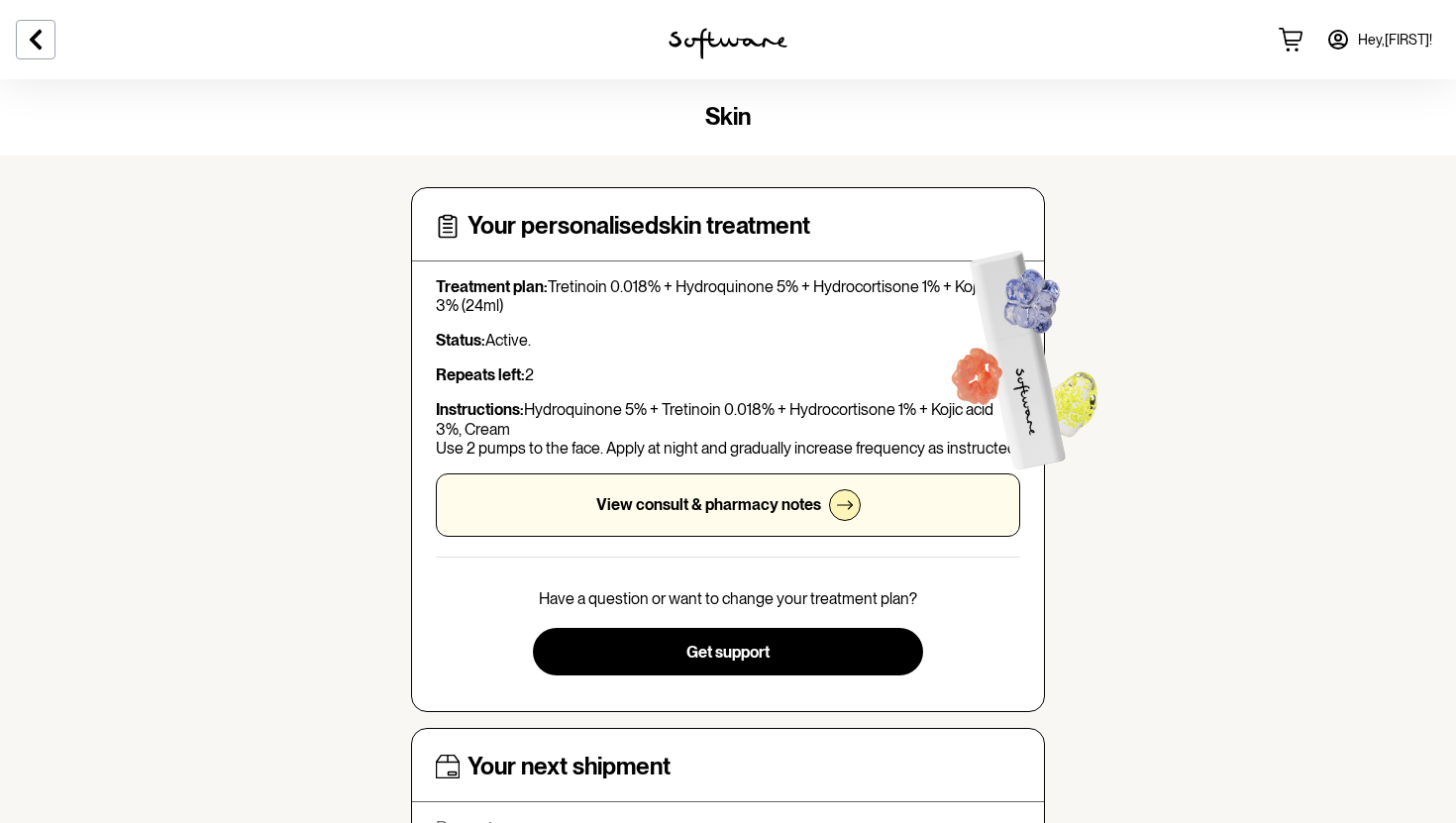 click on "Hey,  Kylie !" at bounding box center [1395, 40] 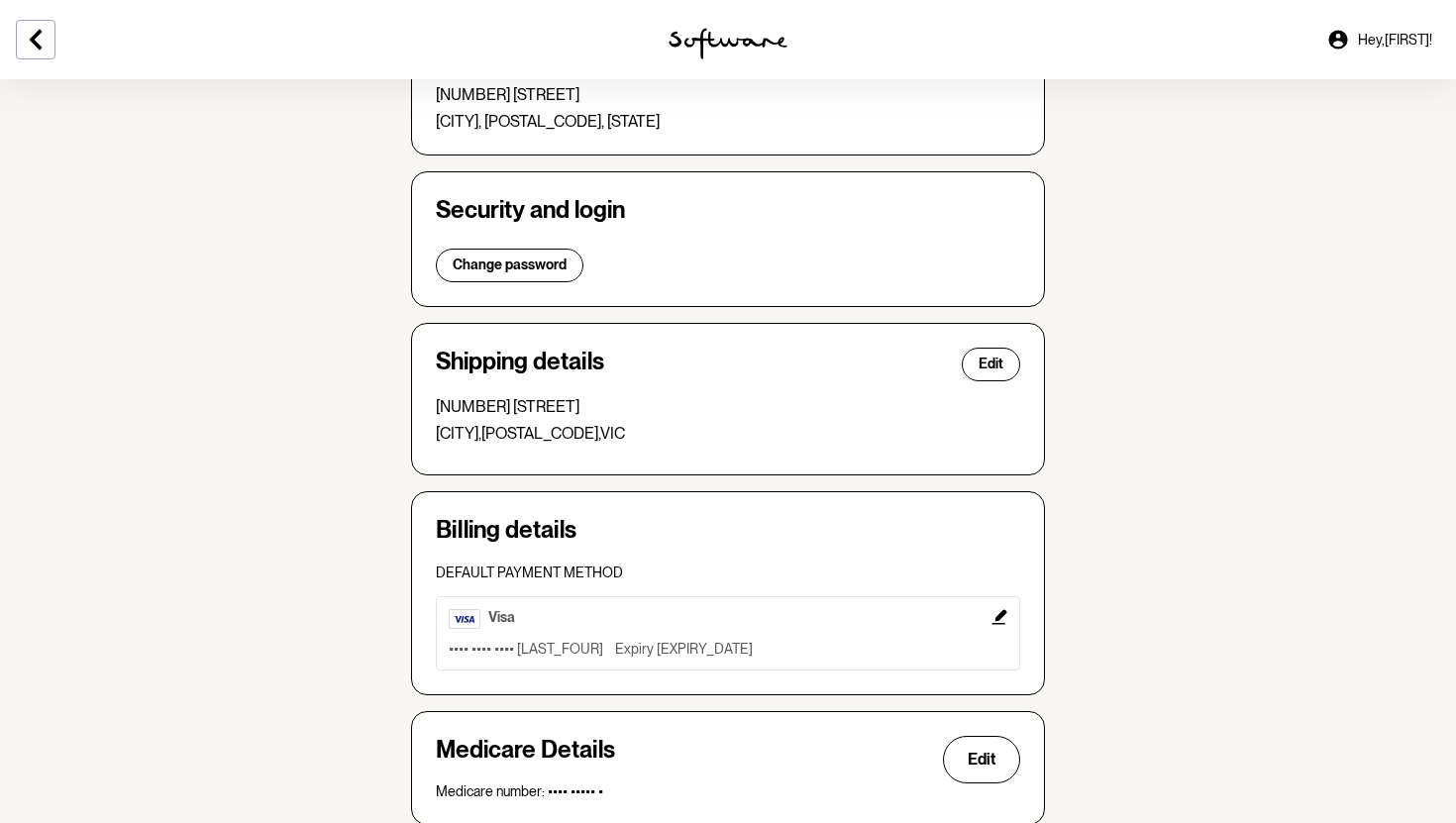 scroll, scrollTop: 412, scrollLeft: 0, axis: vertical 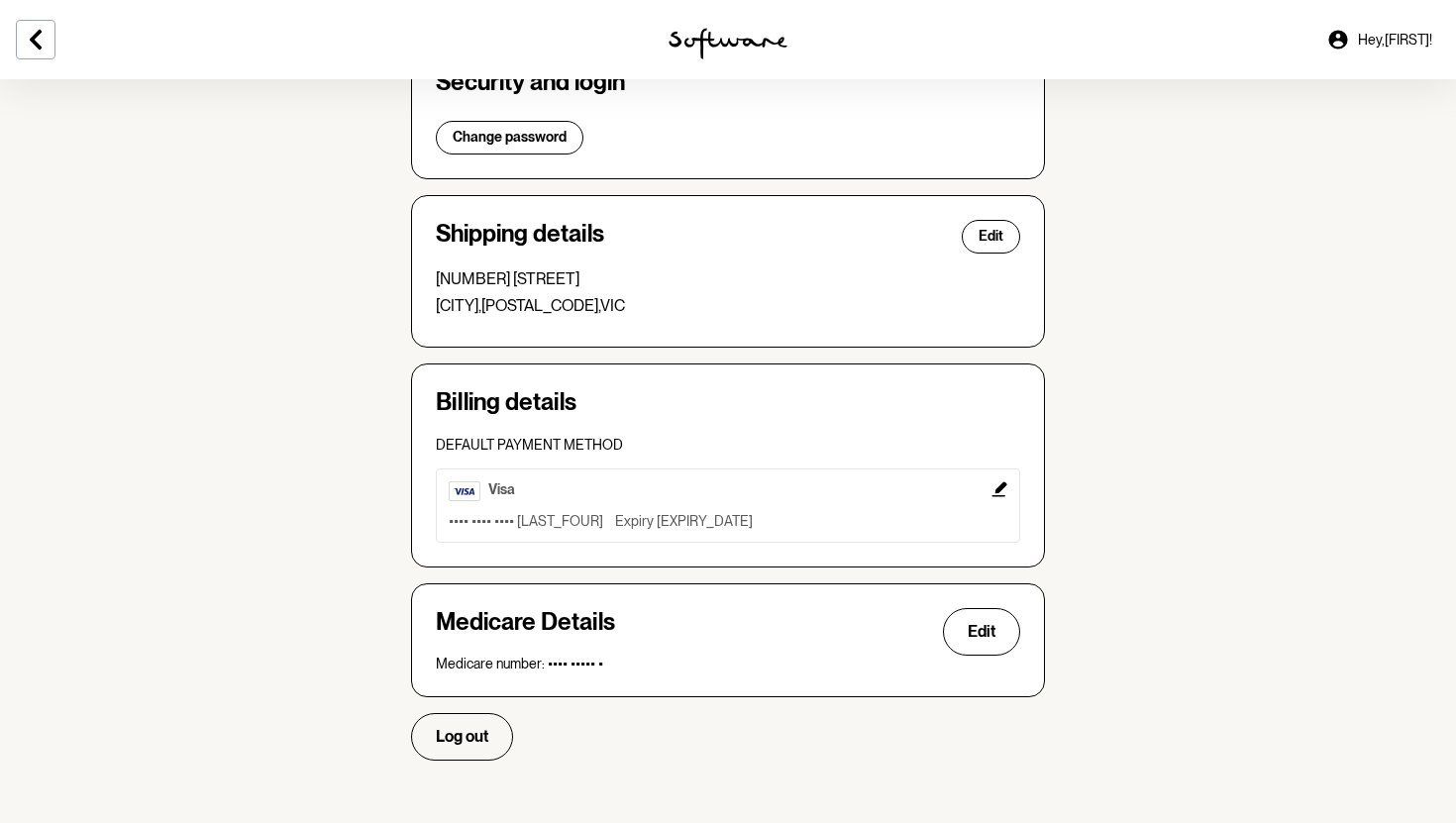 click 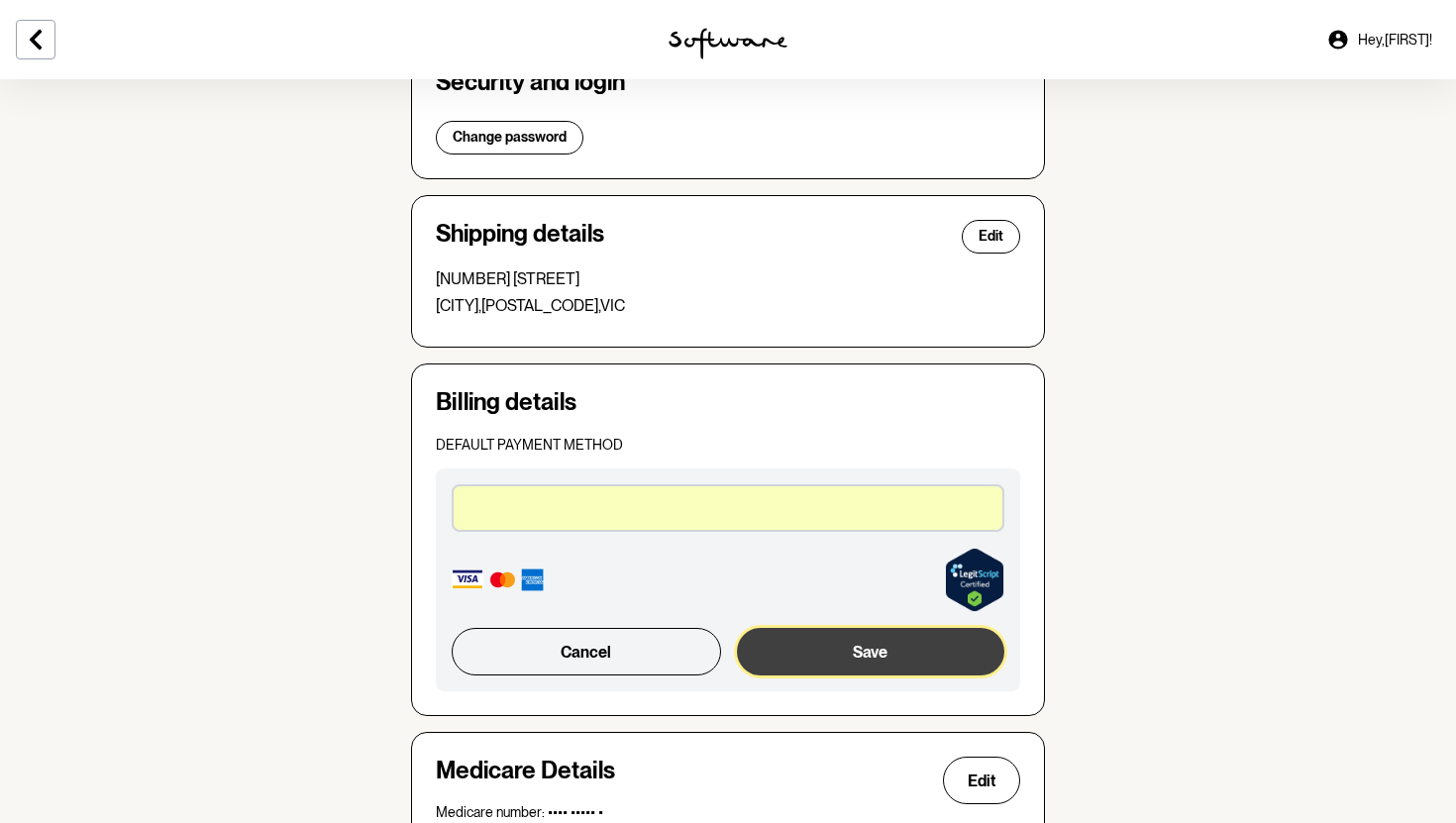 click on "Save" at bounding box center [871, 652] 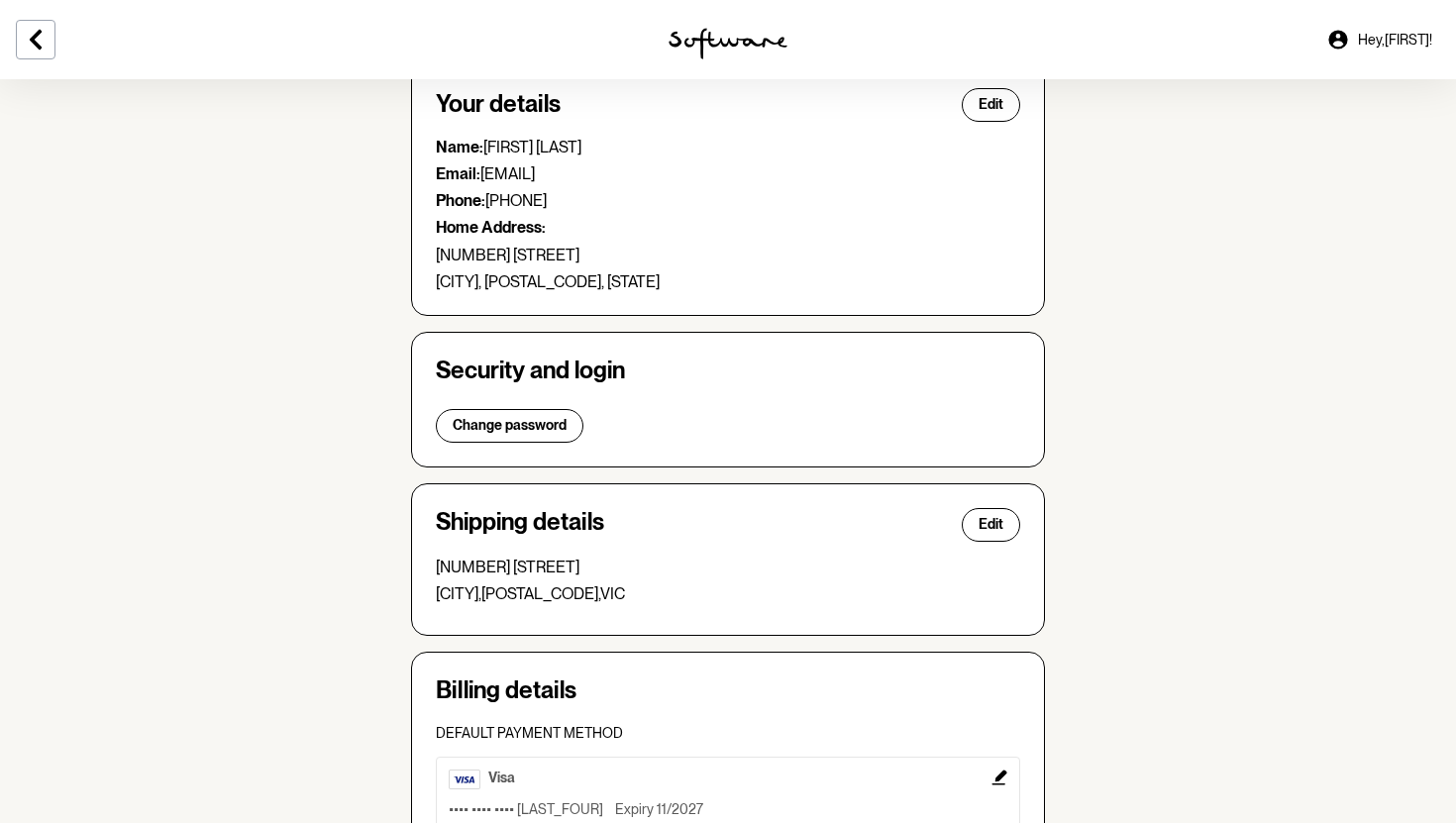 scroll, scrollTop: 0, scrollLeft: 0, axis: both 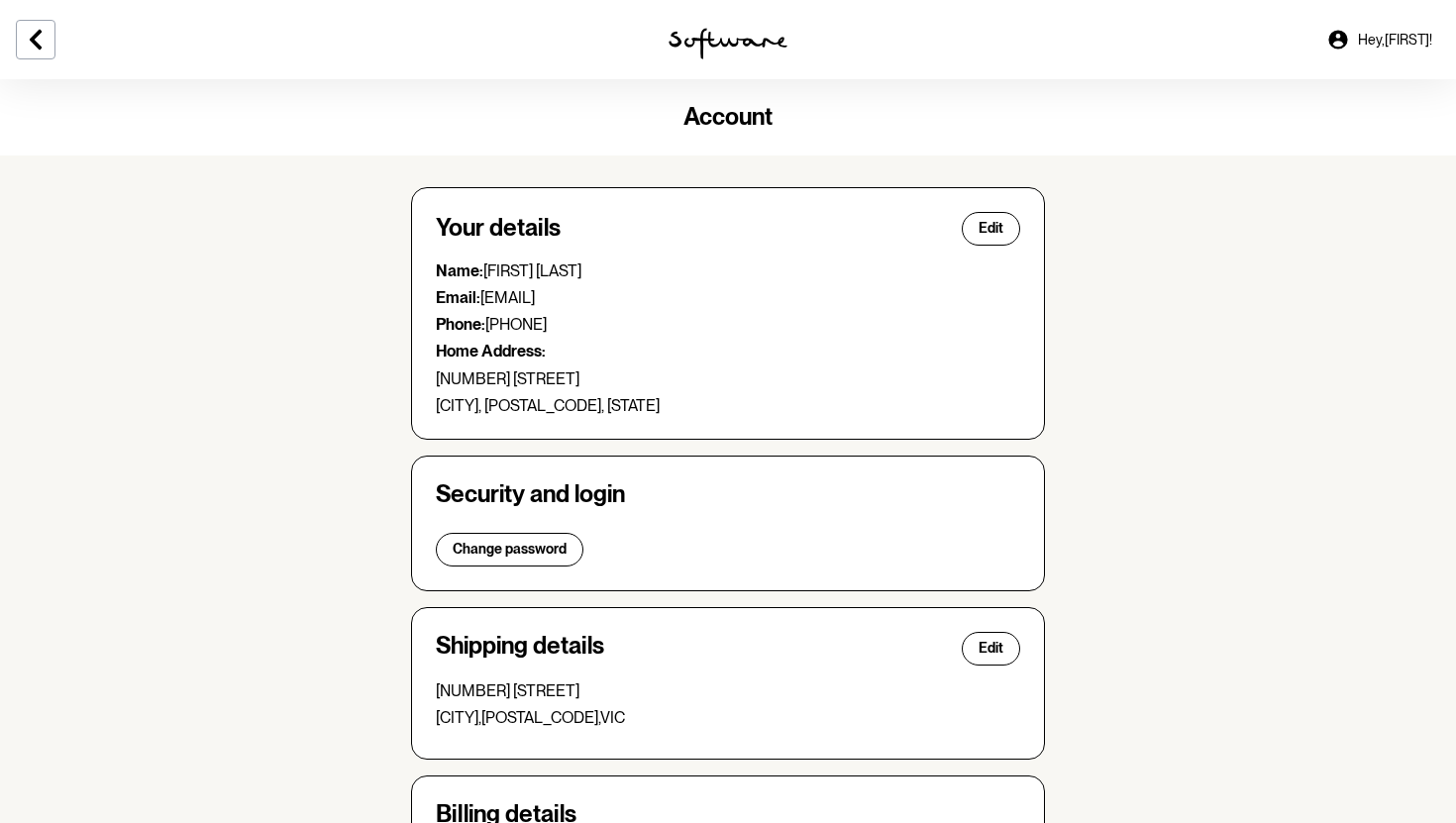 click on "Hey,  Kylie !" at bounding box center (1395, 40) 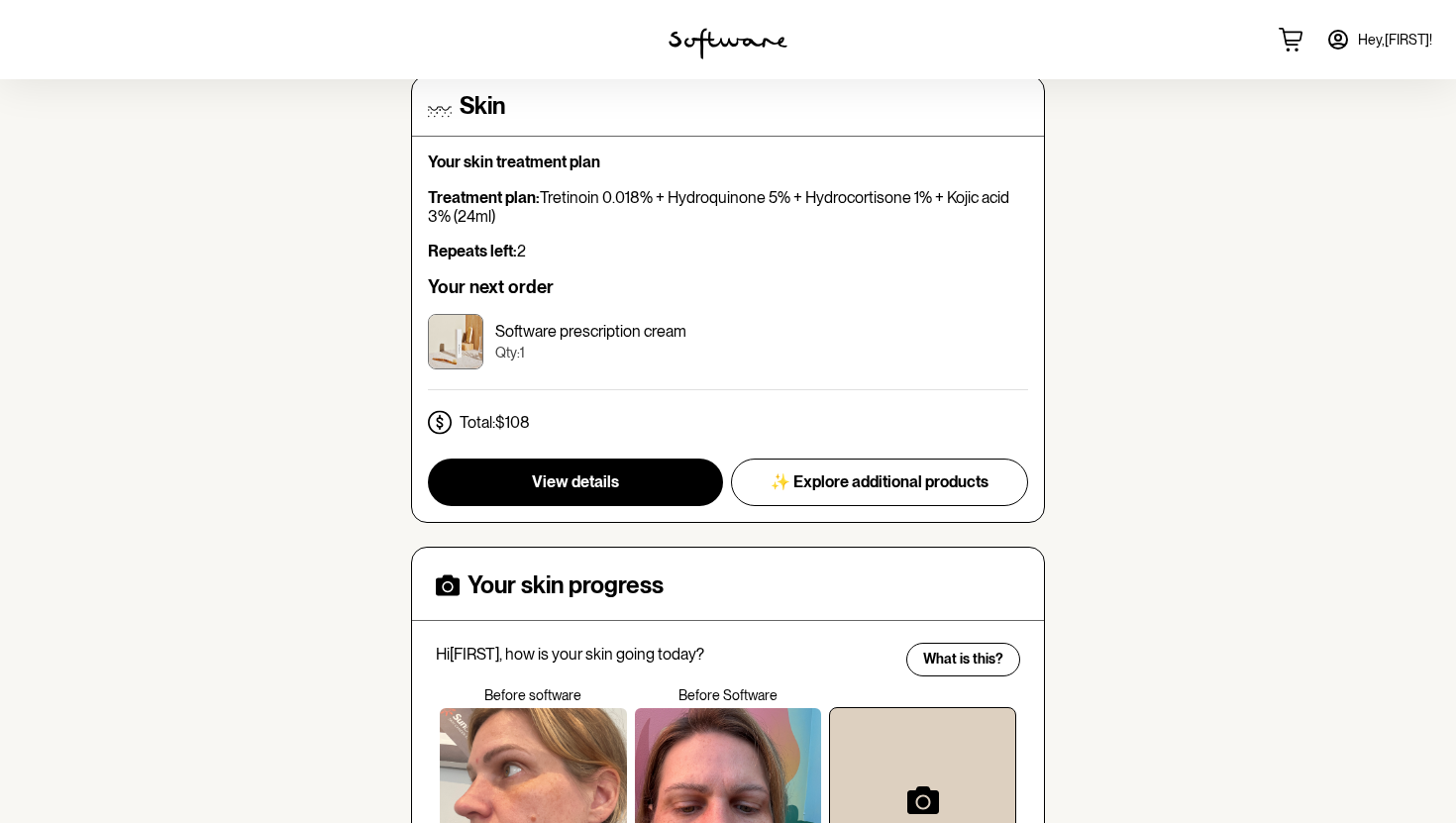 scroll, scrollTop: 474, scrollLeft: 0, axis: vertical 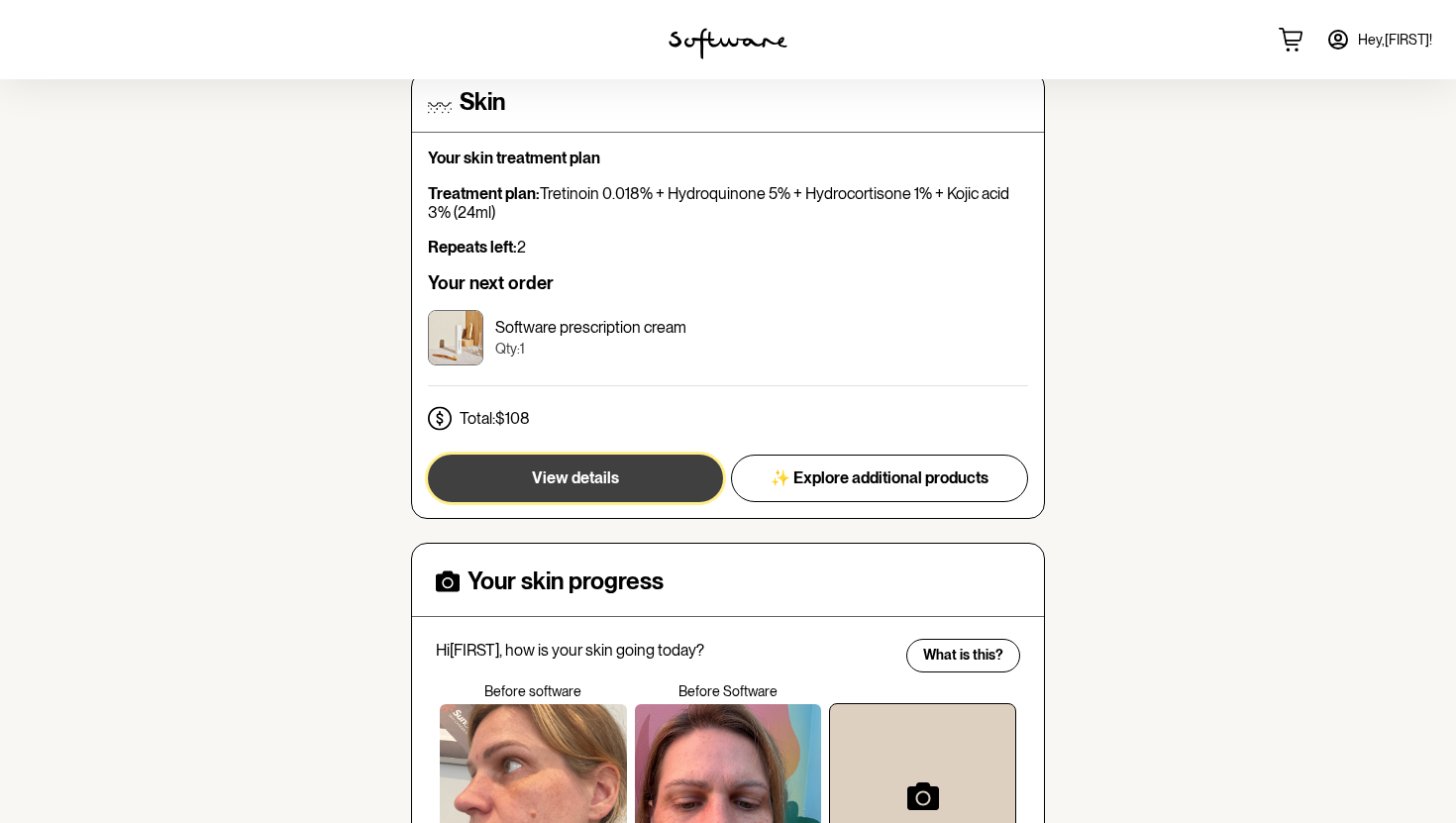 click on "View details" at bounding box center [575, 477] 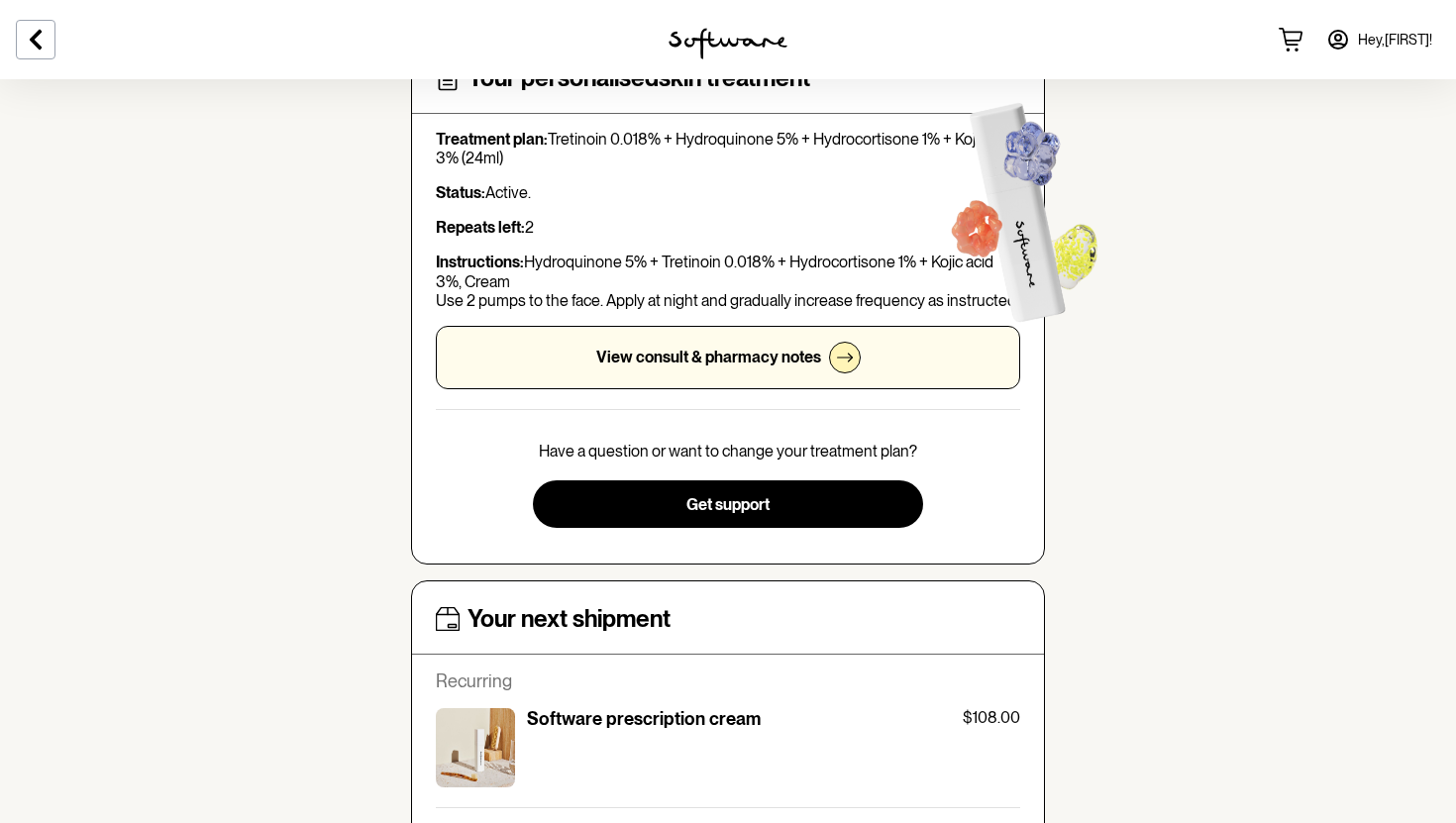 scroll, scrollTop: 129, scrollLeft: 0, axis: vertical 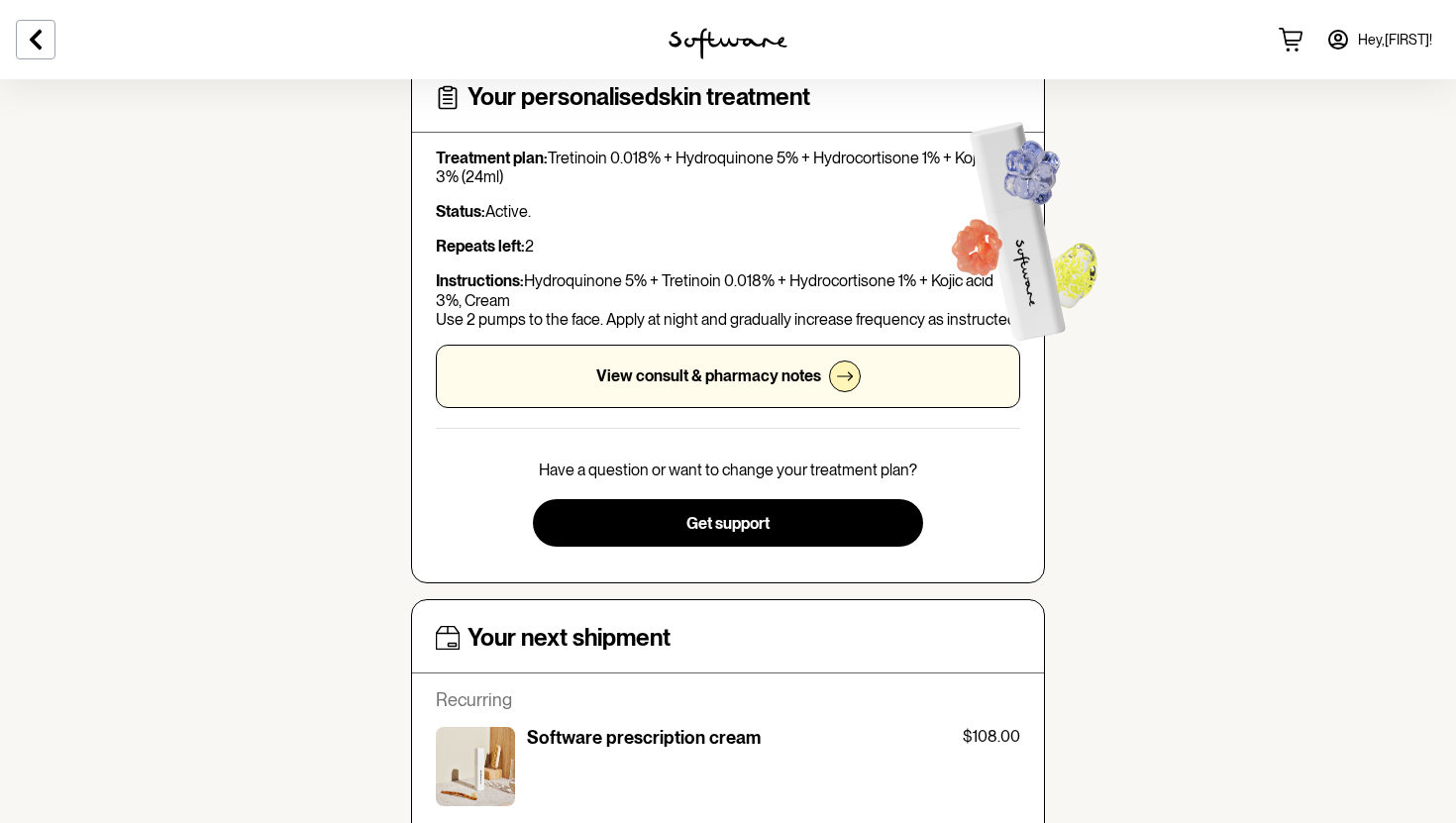 click on "View consult & pharmacy notes" at bounding box center [708, 375] 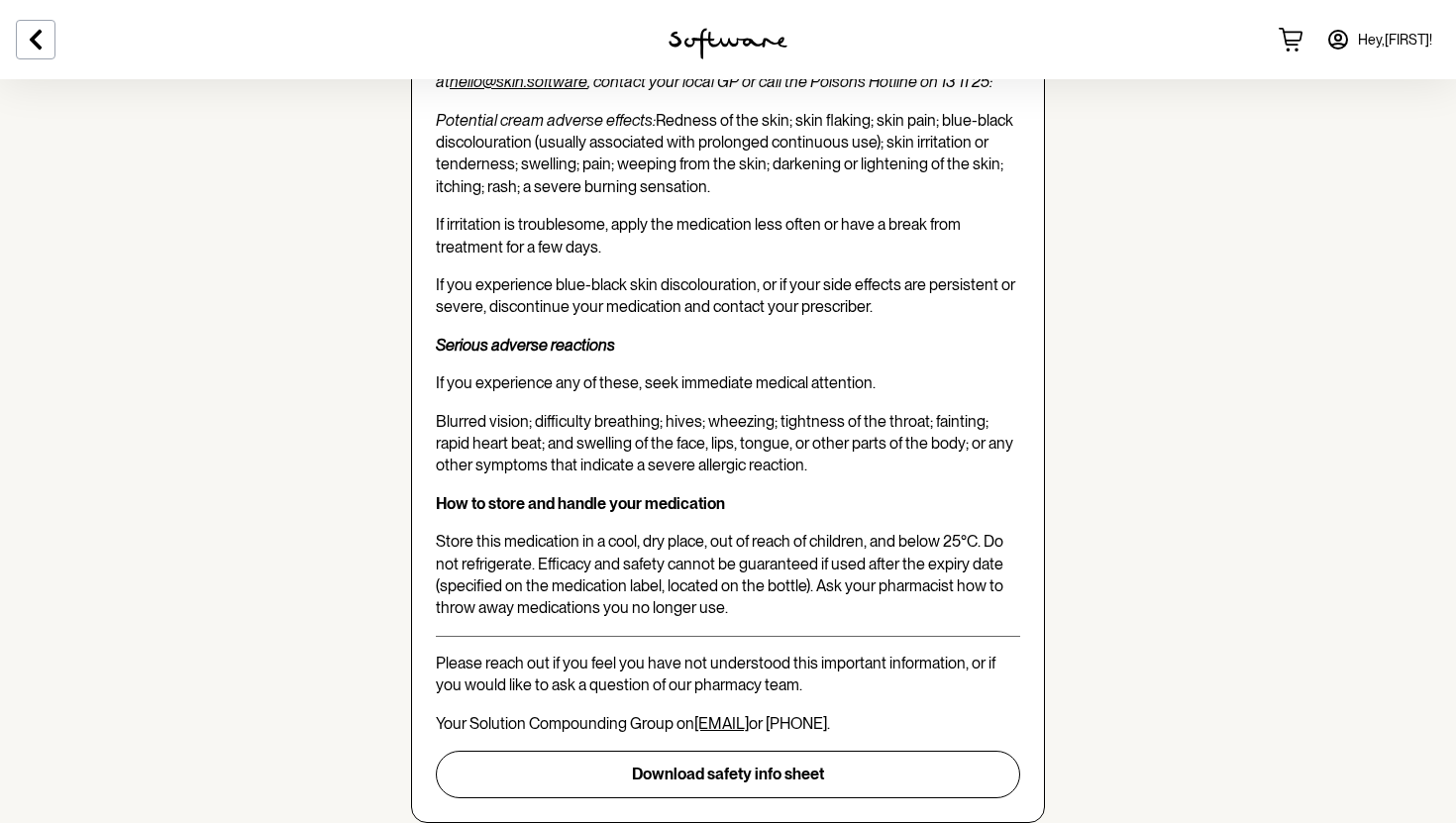 scroll, scrollTop: 4845, scrollLeft: 0, axis: vertical 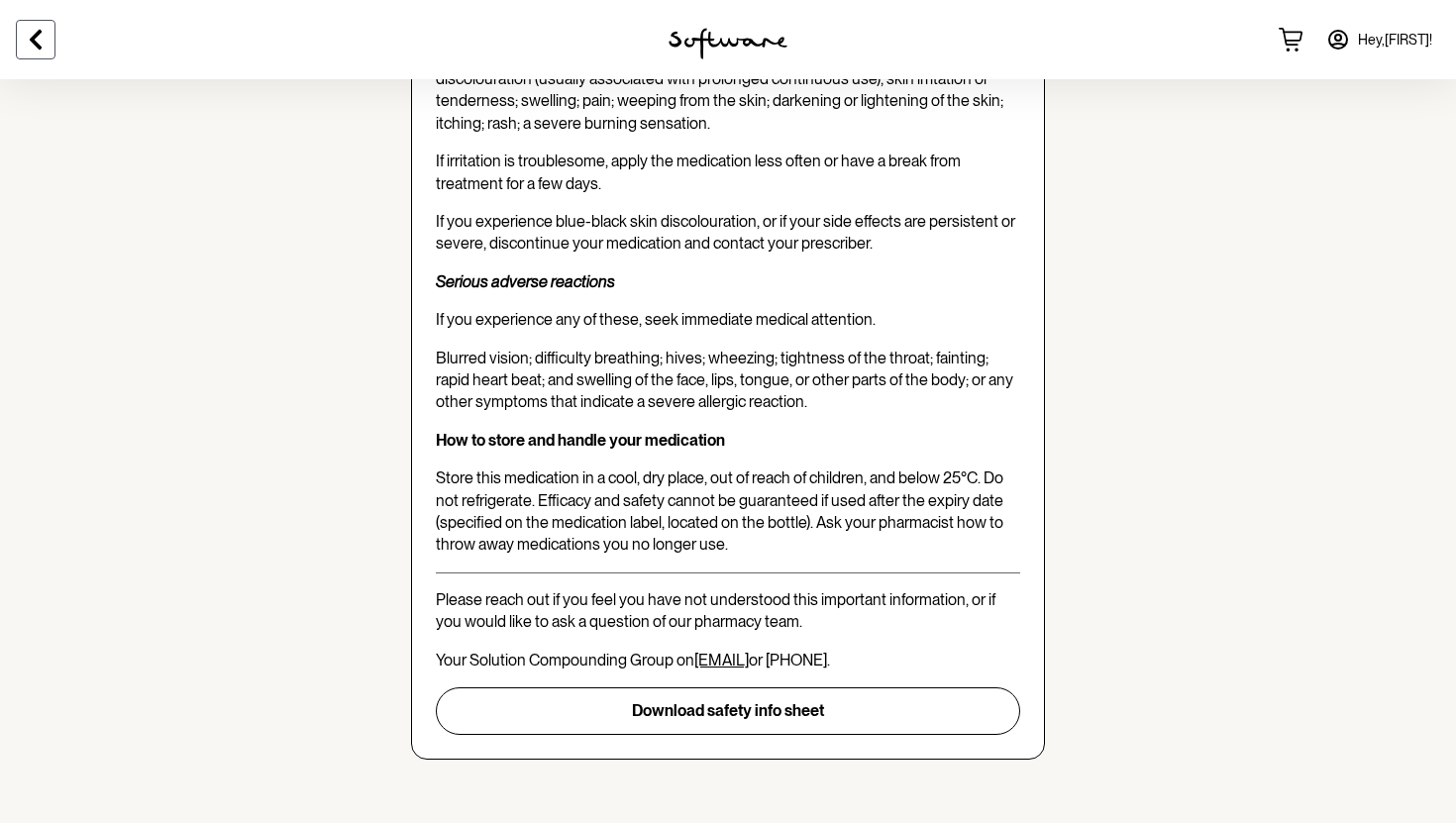 click 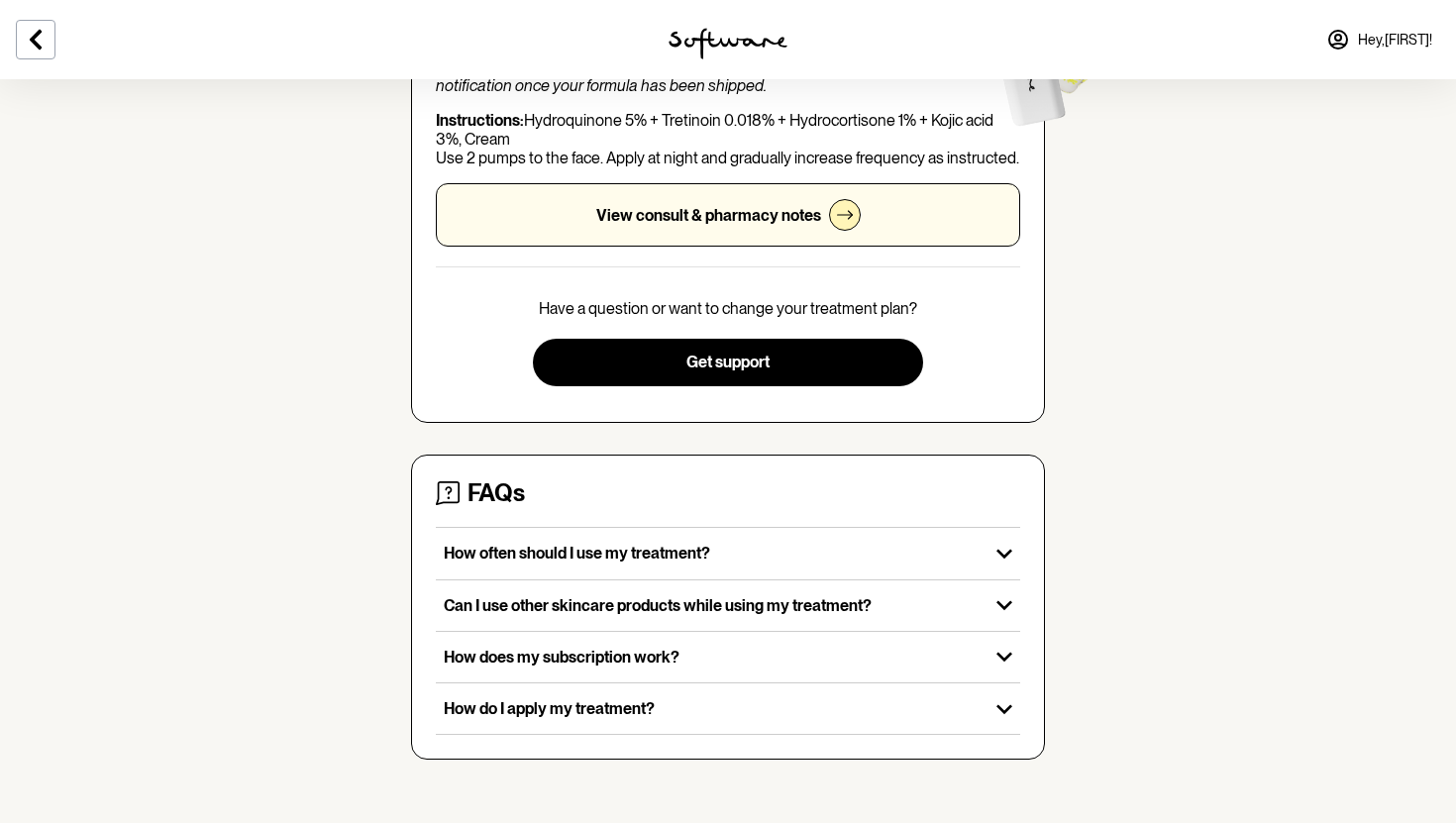 scroll, scrollTop: 0, scrollLeft: 0, axis: both 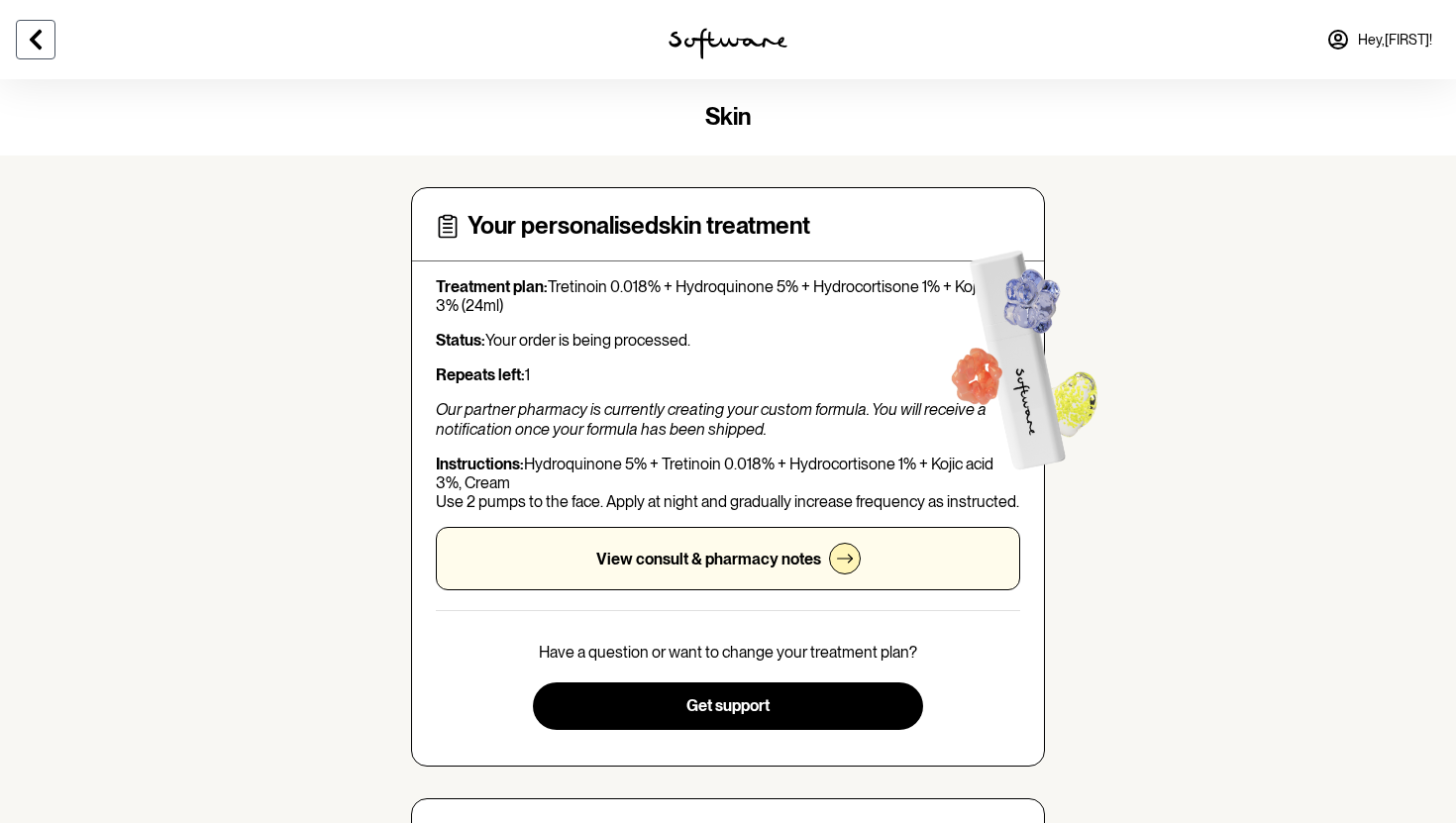 click 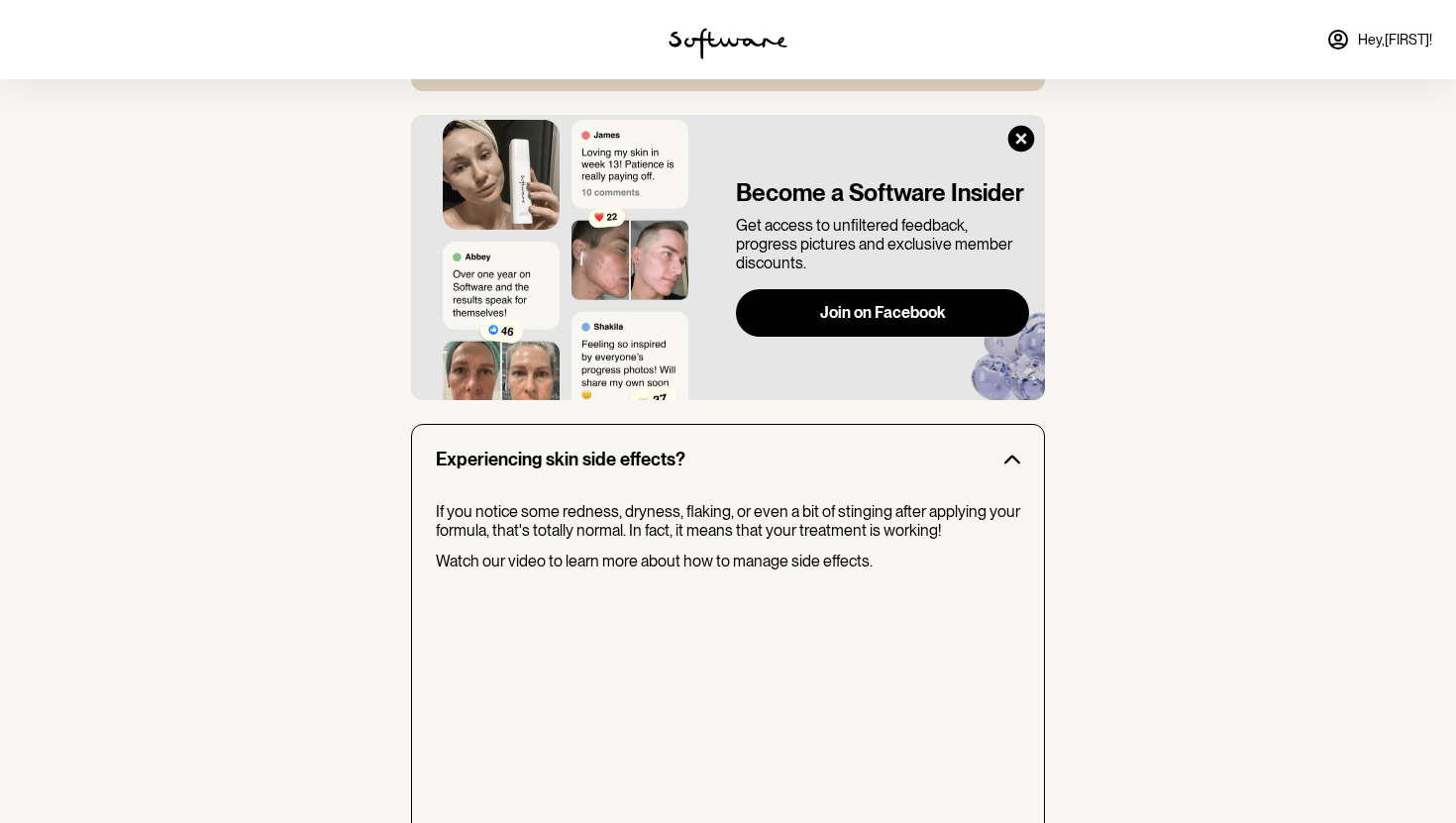 scroll, scrollTop: 1678, scrollLeft: 0, axis: vertical 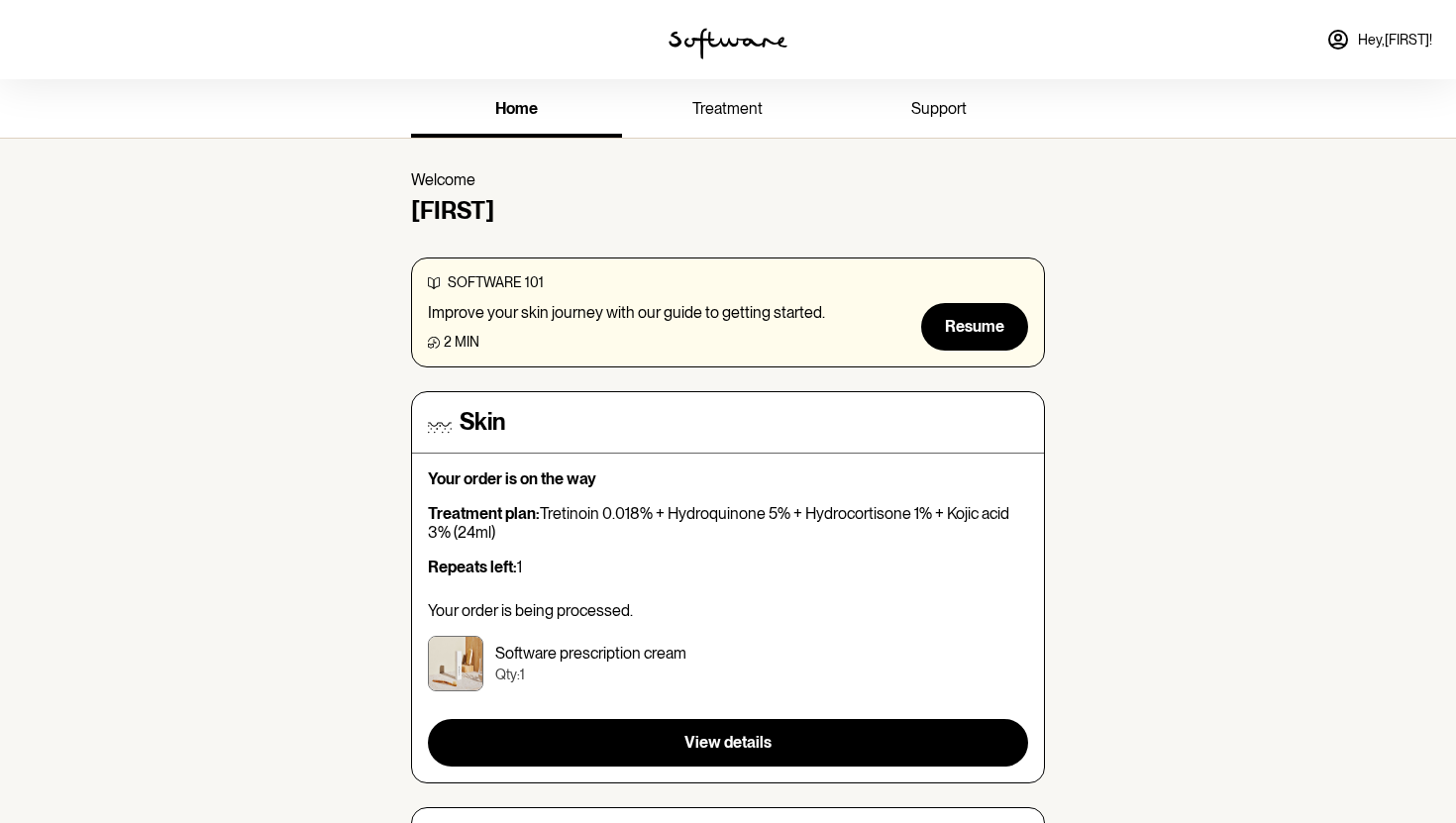 click on "treatment" at bounding box center (727, 108) 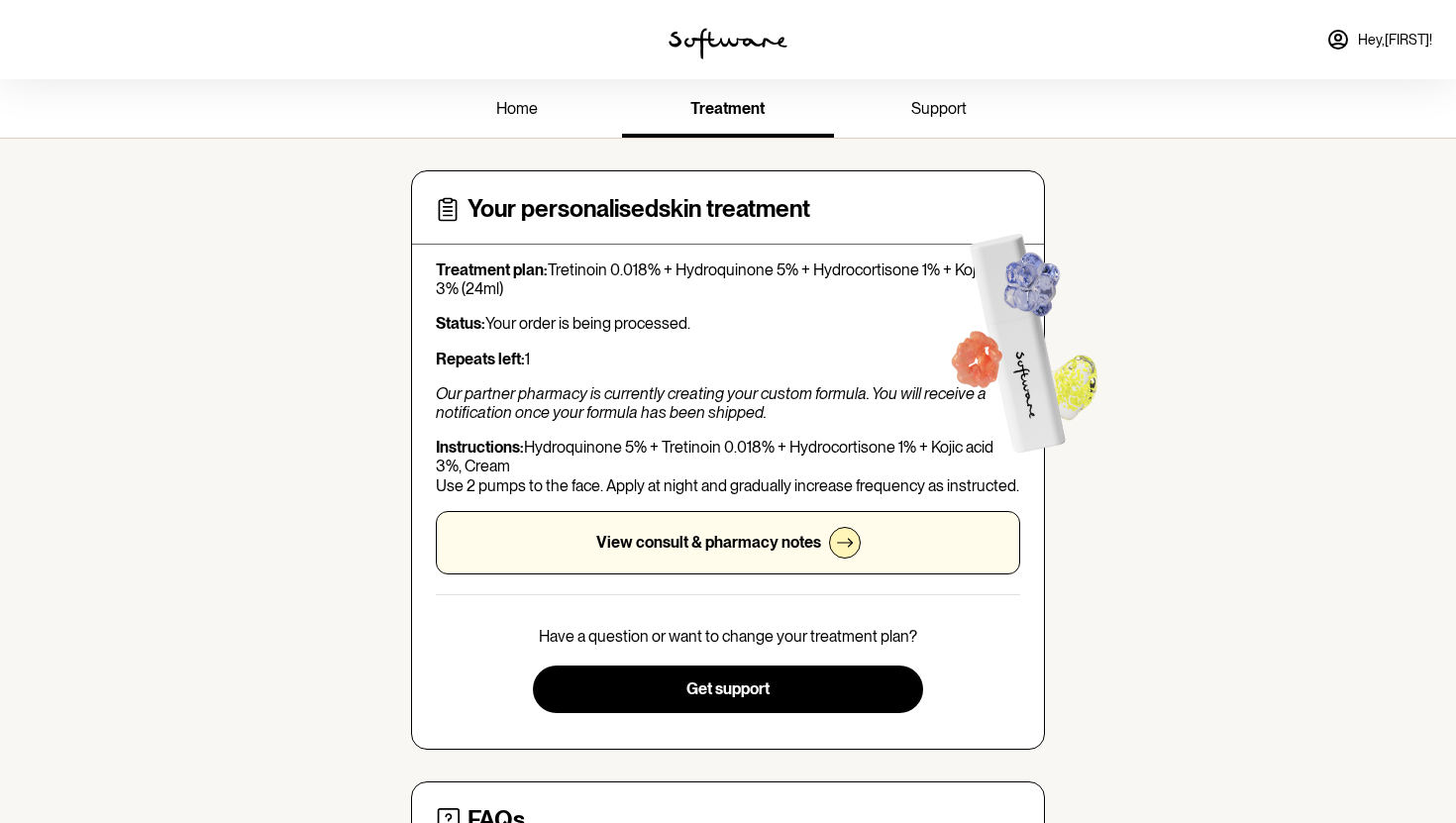 click on "support" at bounding box center [939, 108] 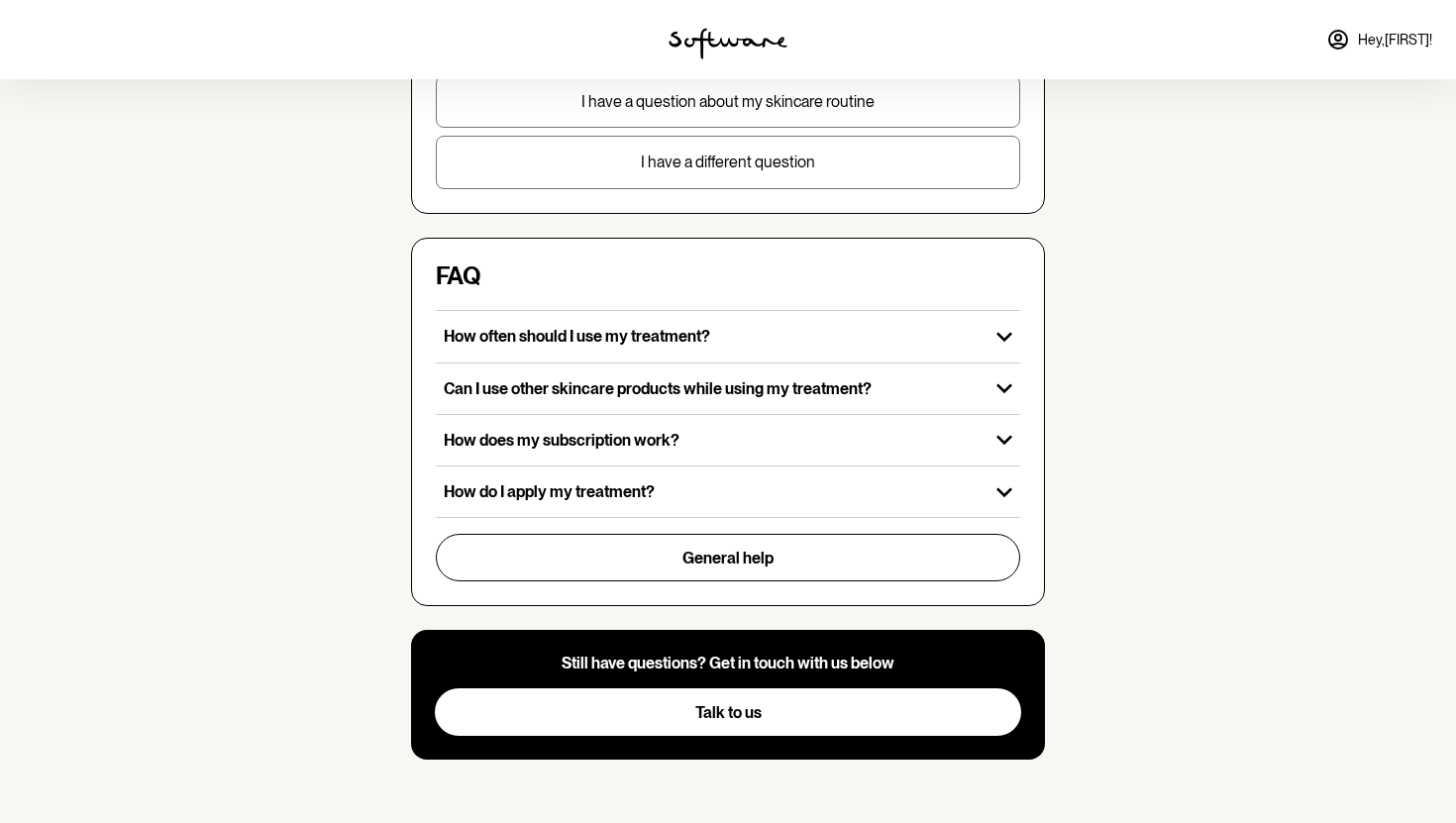 scroll, scrollTop: 0, scrollLeft: 0, axis: both 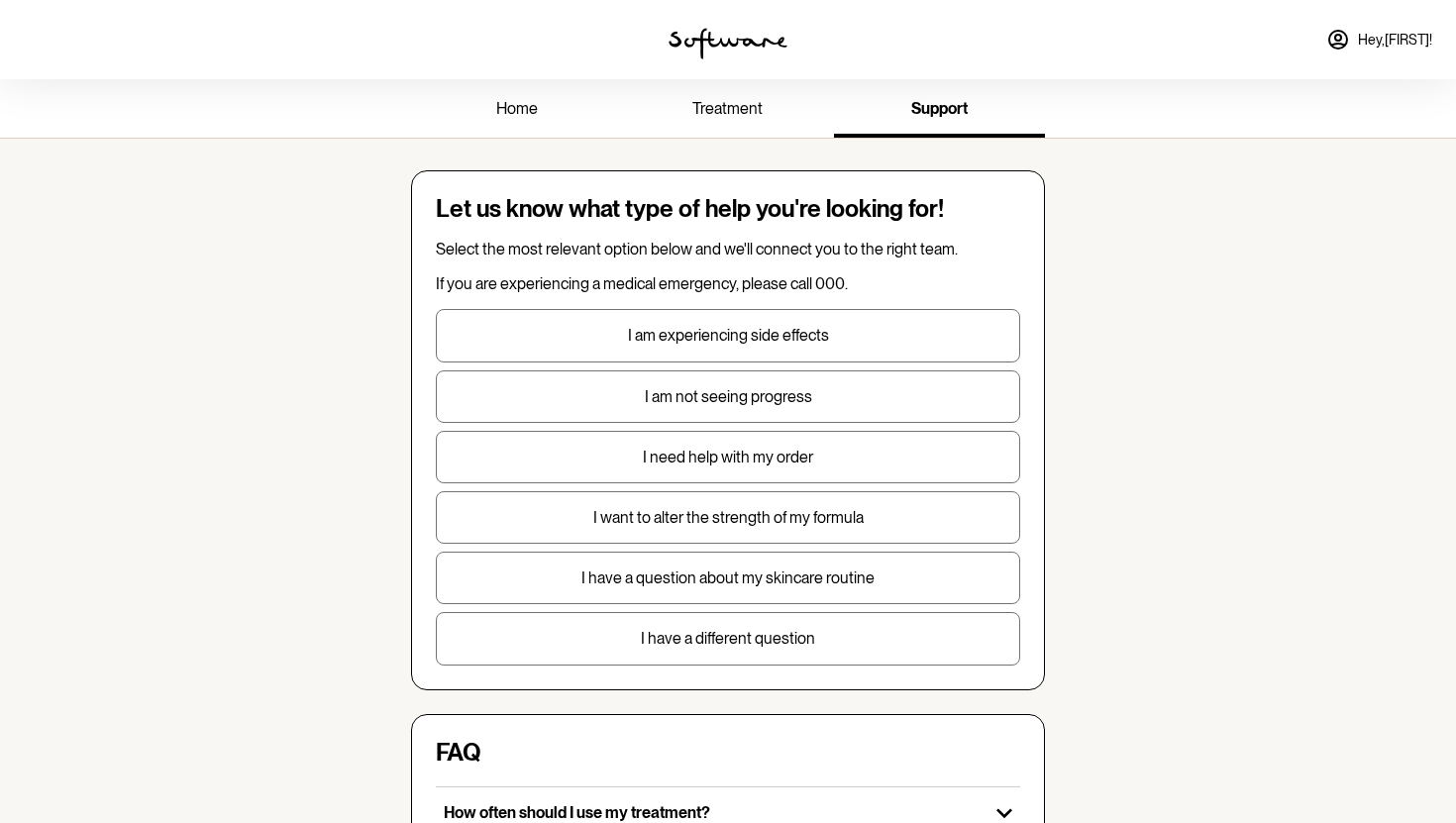 click on "home" at bounding box center (517, 108) 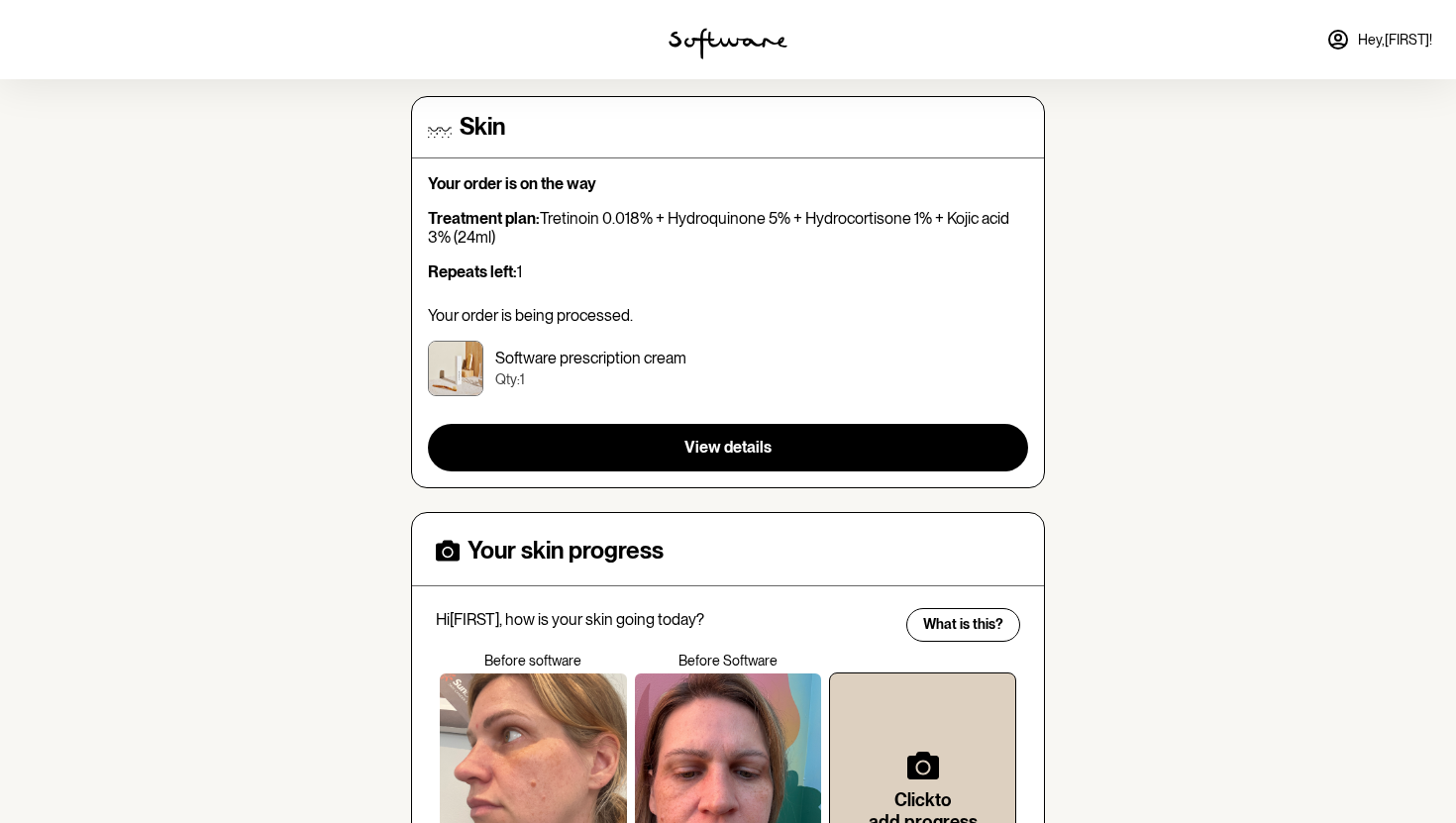 scroll, scrollTop: 297, scrollLeft: 0, axis: vertical 